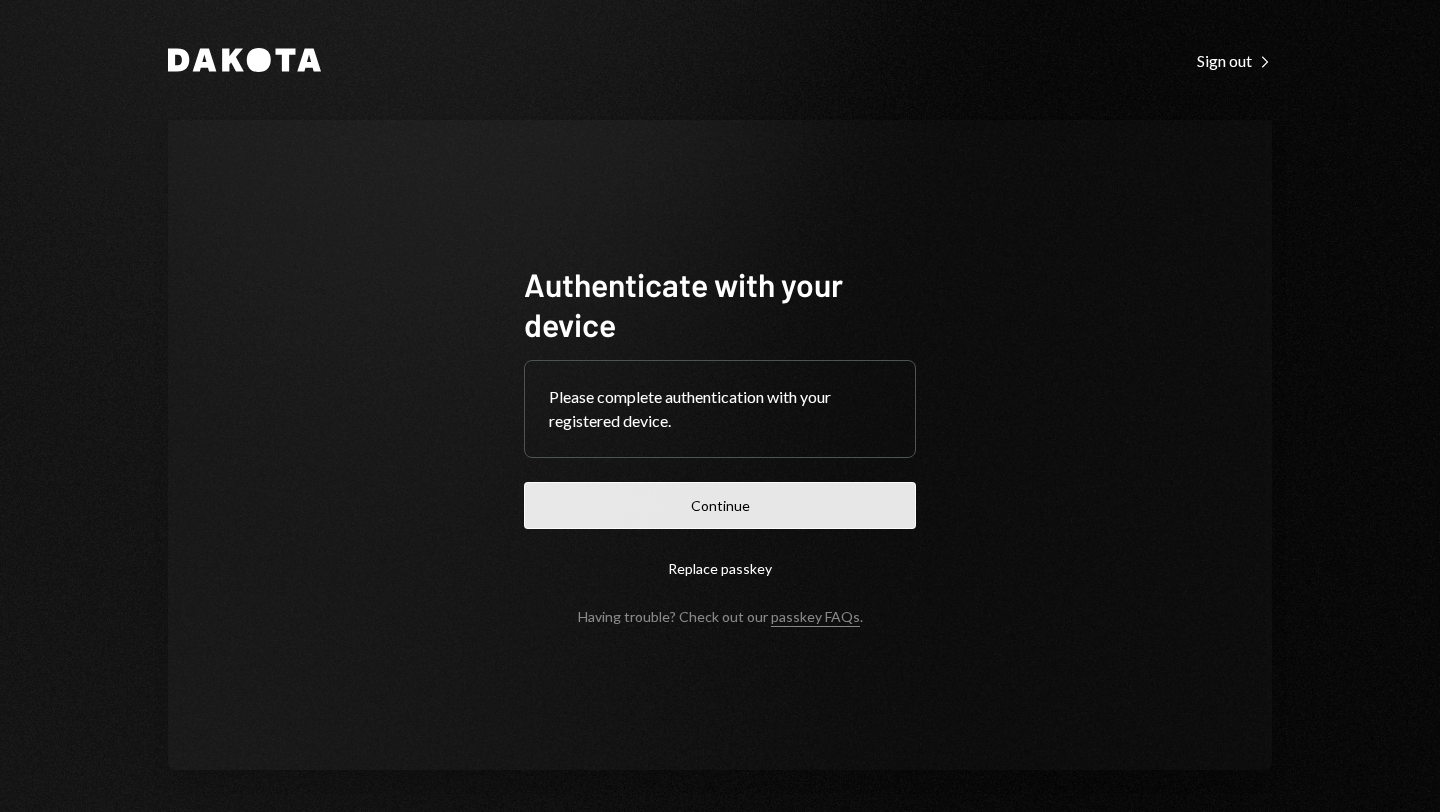 scroll, scrollTop: 0, scrollLeft: 0, axis: both 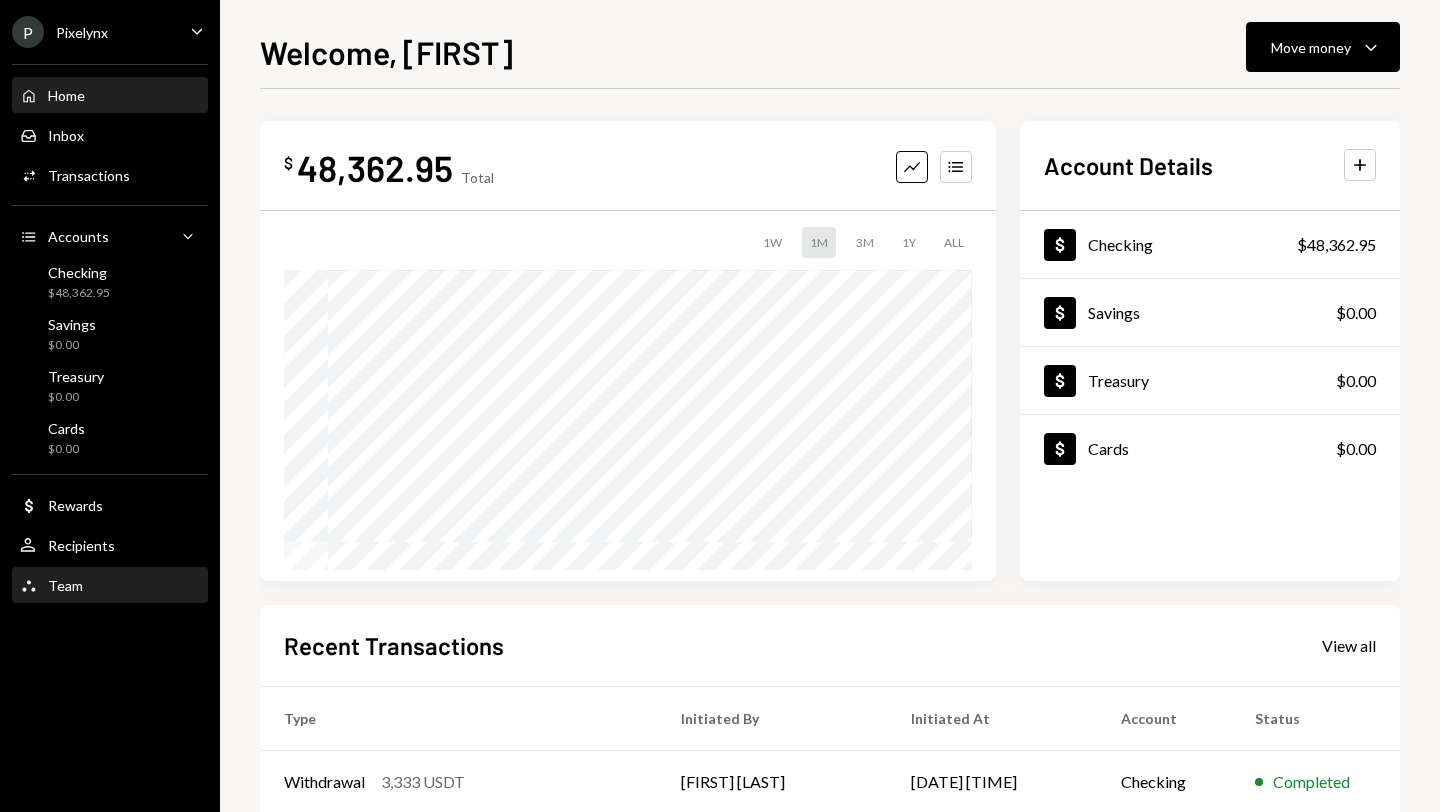 click on "Team Team" at bounding box center (110, 586) 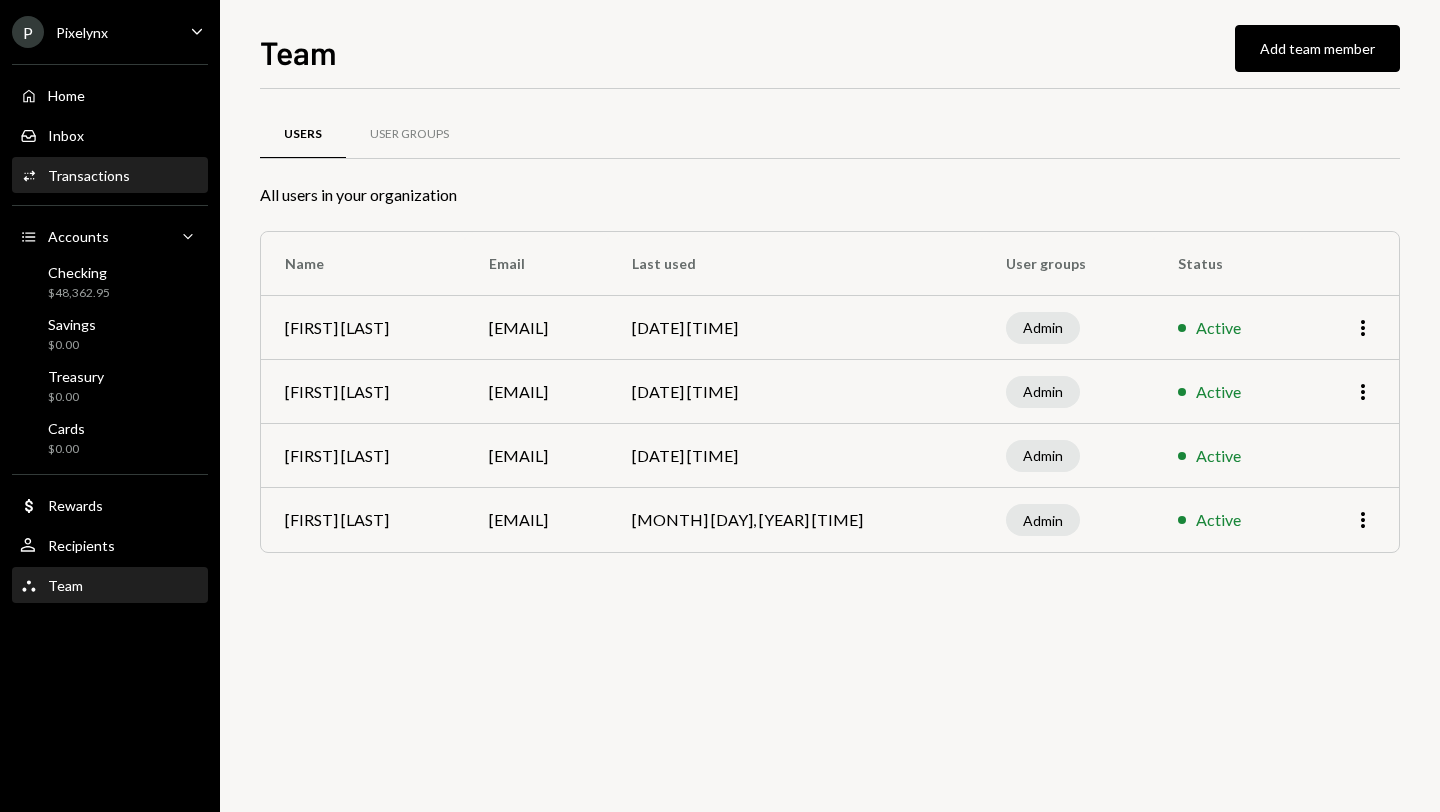click on "Transactions" at bounding box center [89, 175] 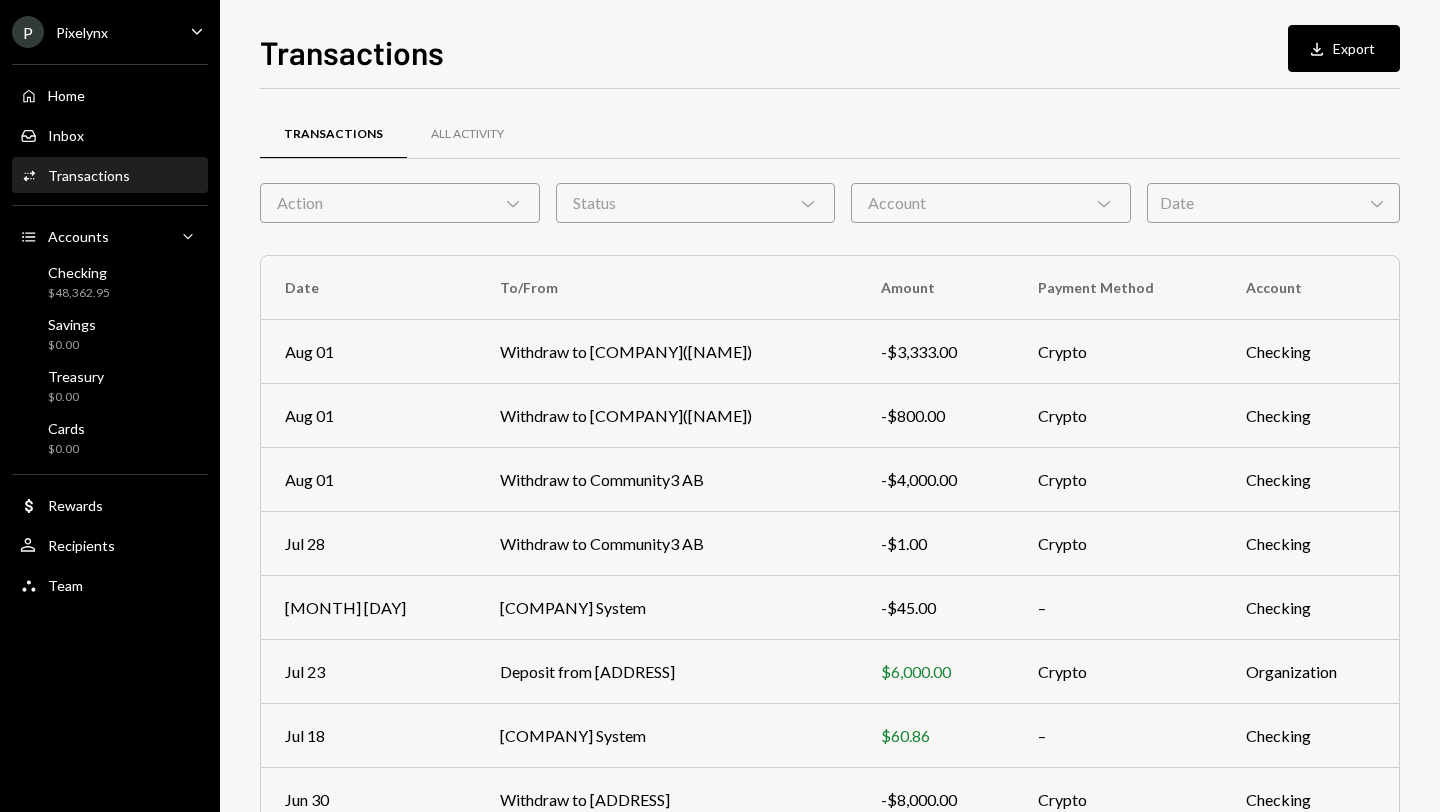 click on "Date Chevron Down" at bounding box center [1273, 203] 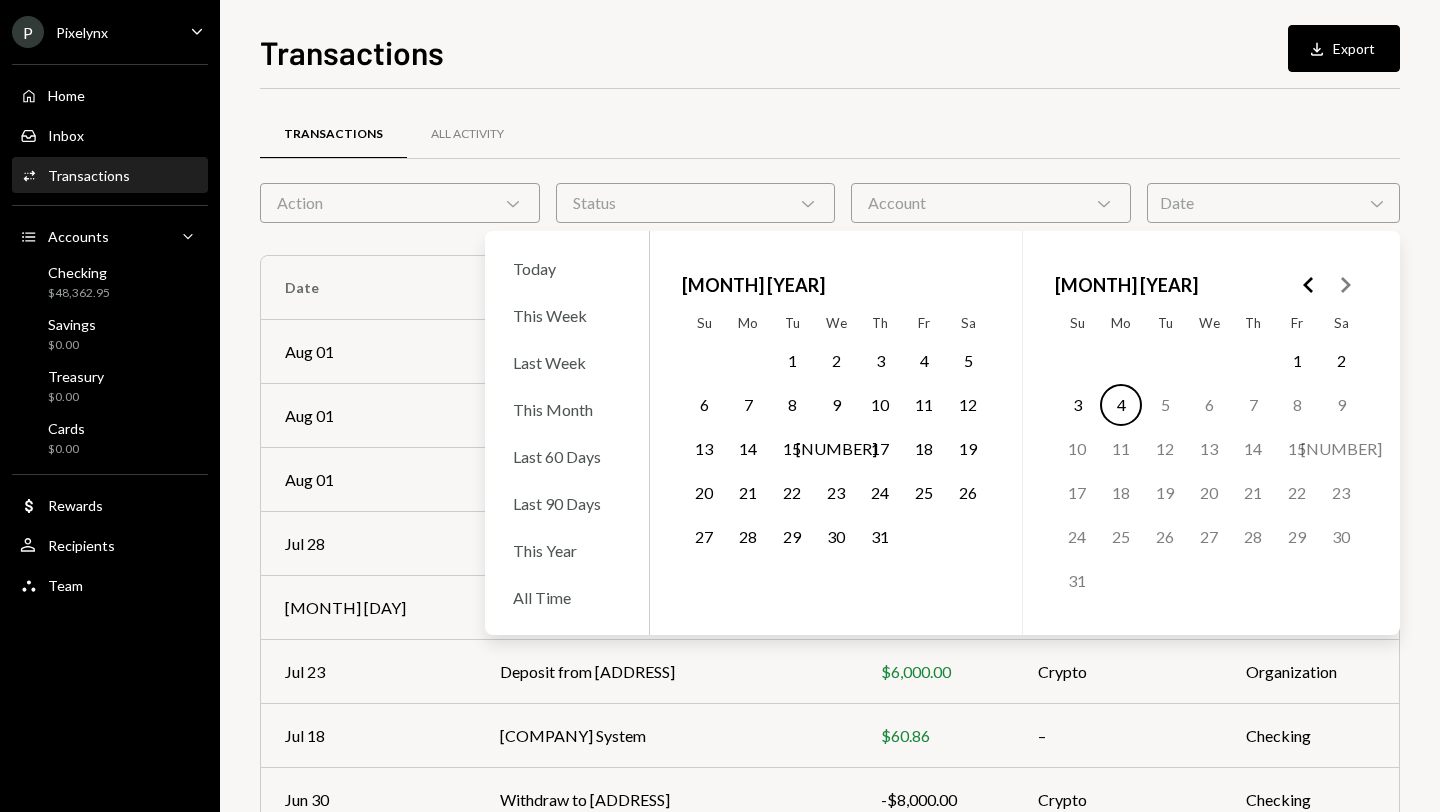 click 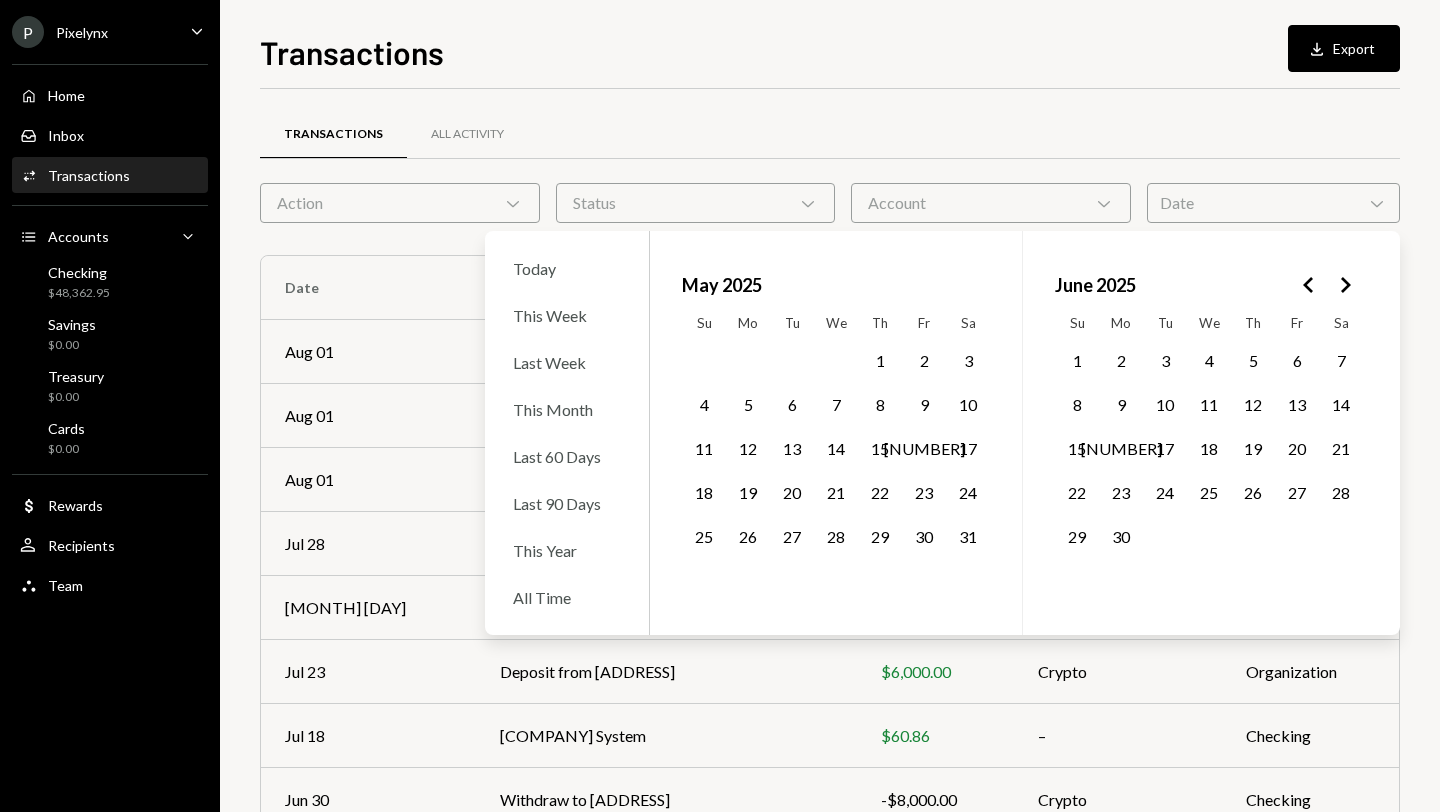 click 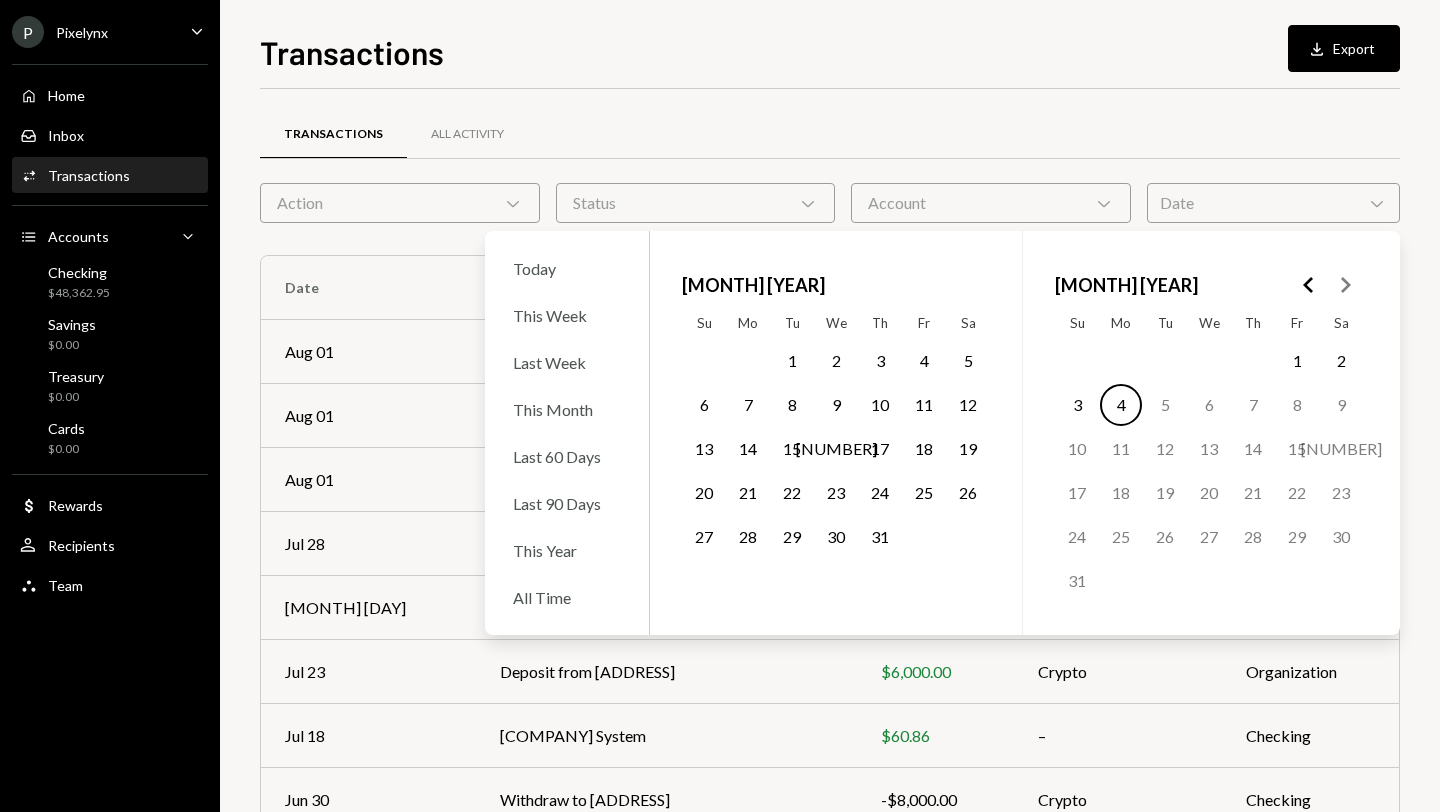click on "1" at bounding box center (792, 361) 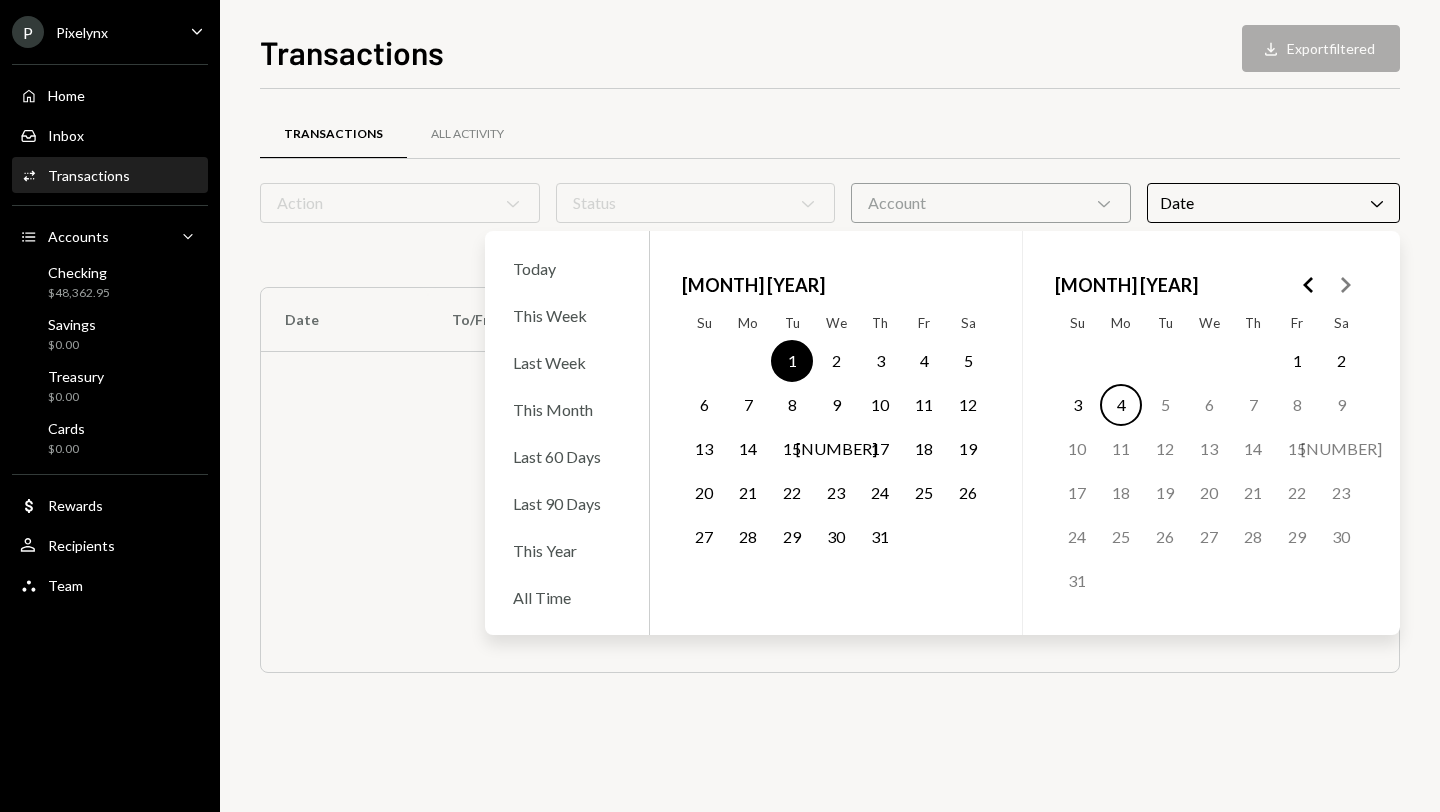 click 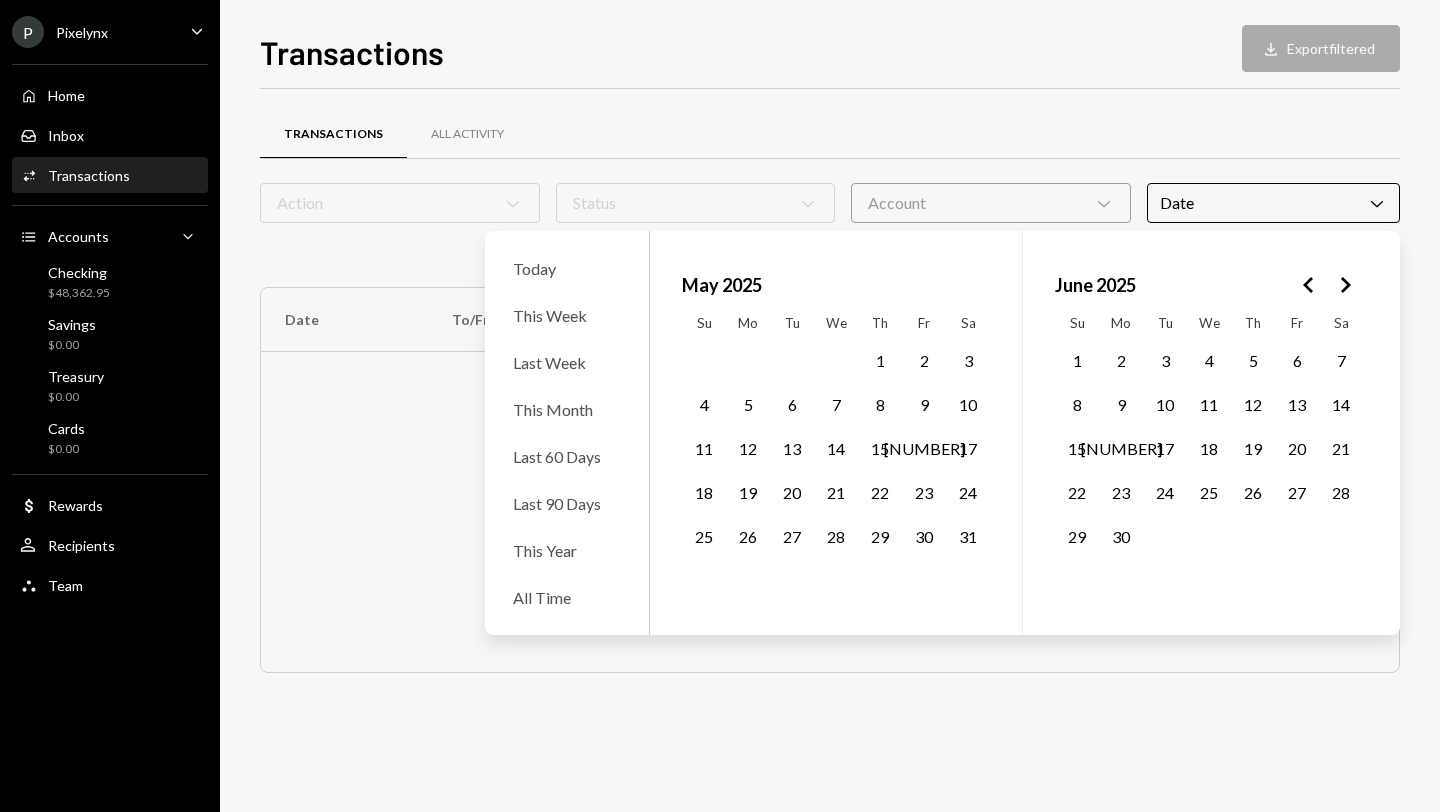 click on "30" at bounding box center (1121, 537) 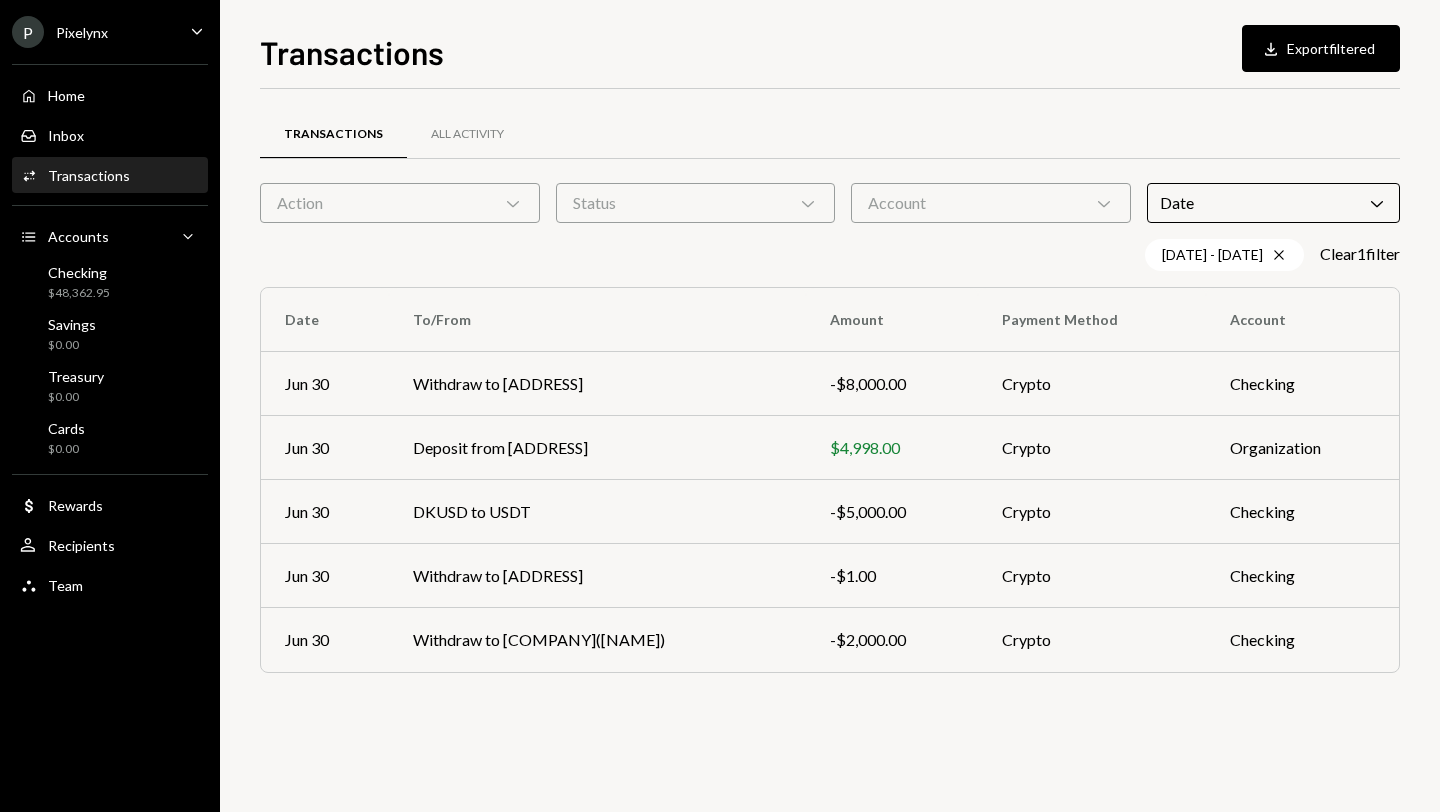 click on "Transactions All Activity" at bounding box center [830, 134] 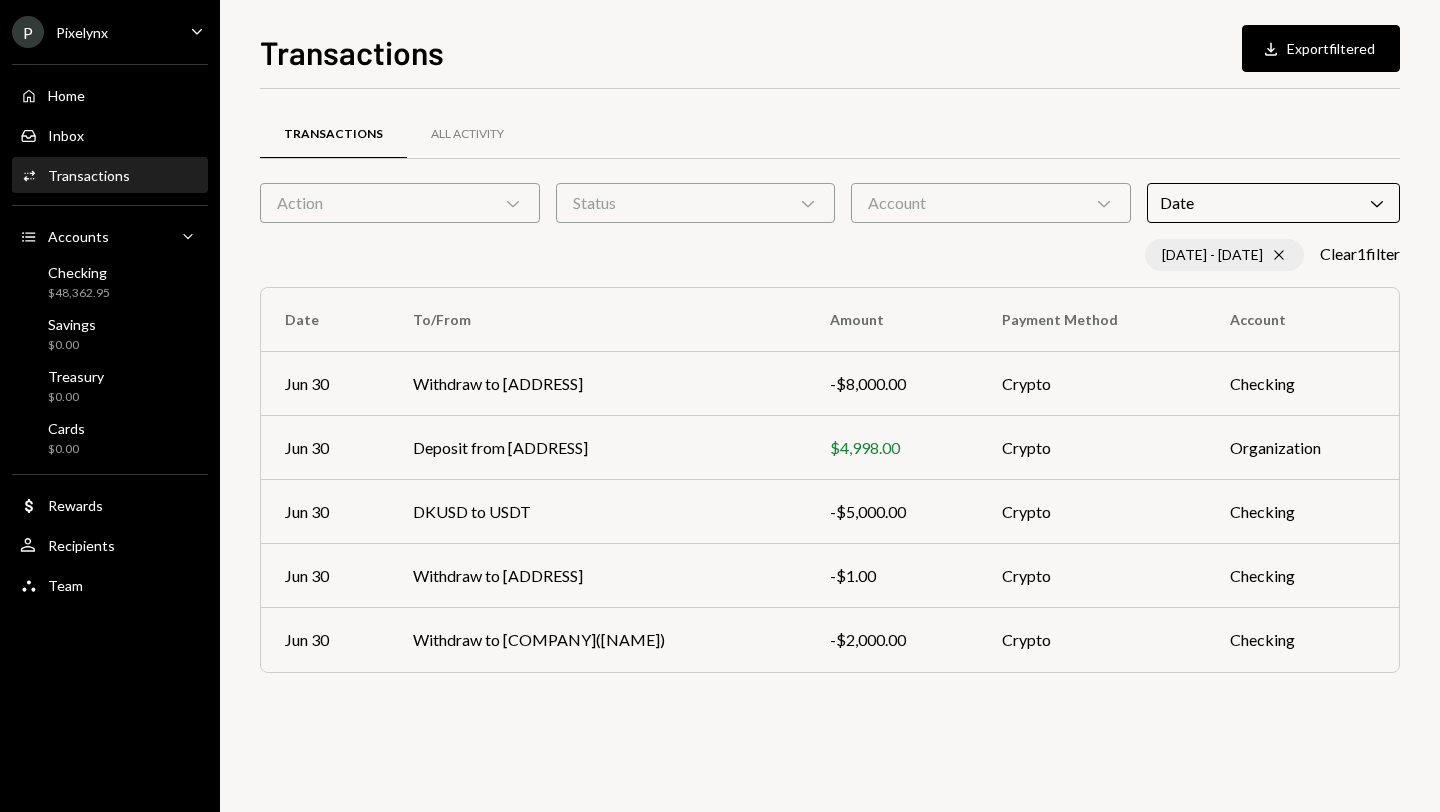 click on "[DATE] - [DATE]" at bounding box center [1224, 255] 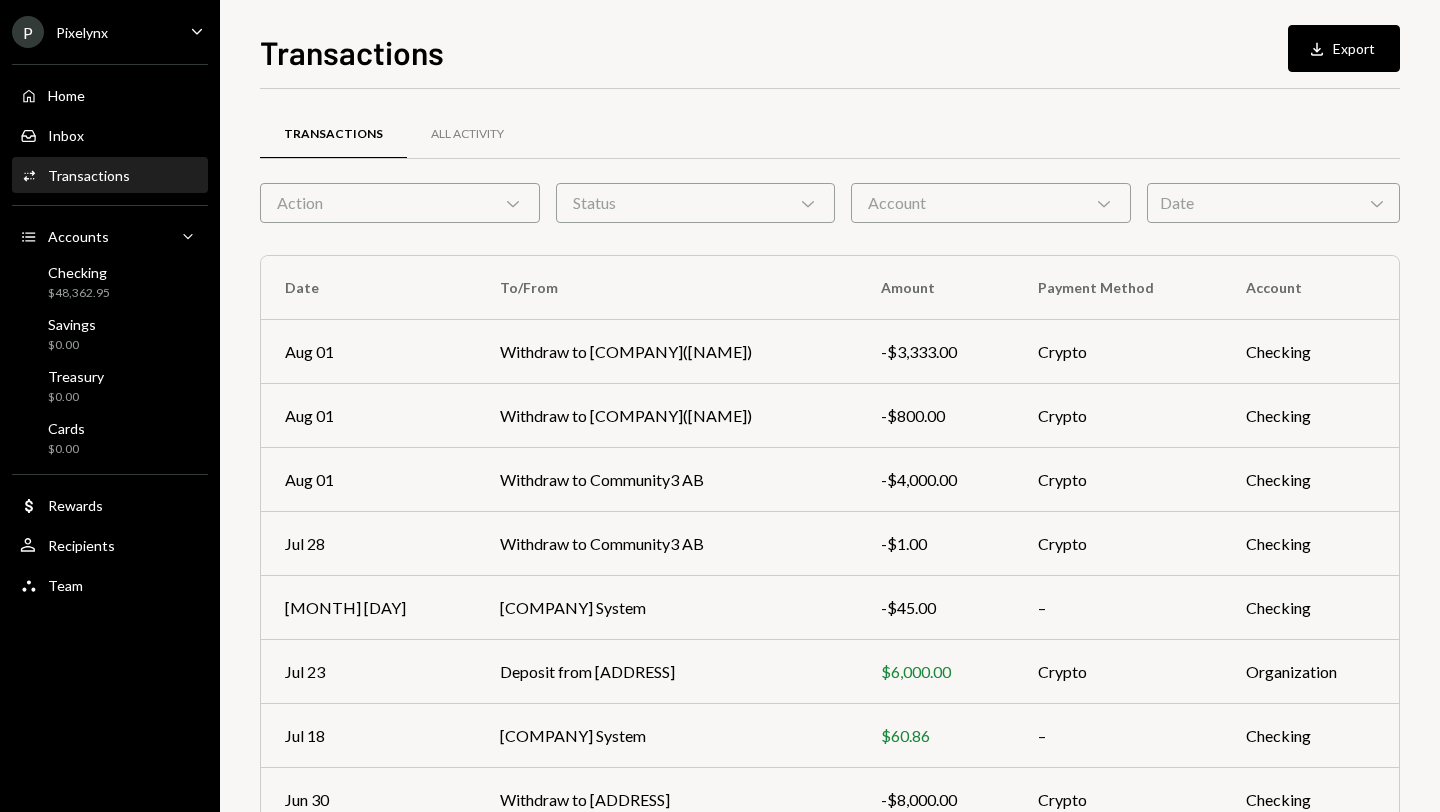 click on "Date Chevron Down" at bounding box center [1273, 203] 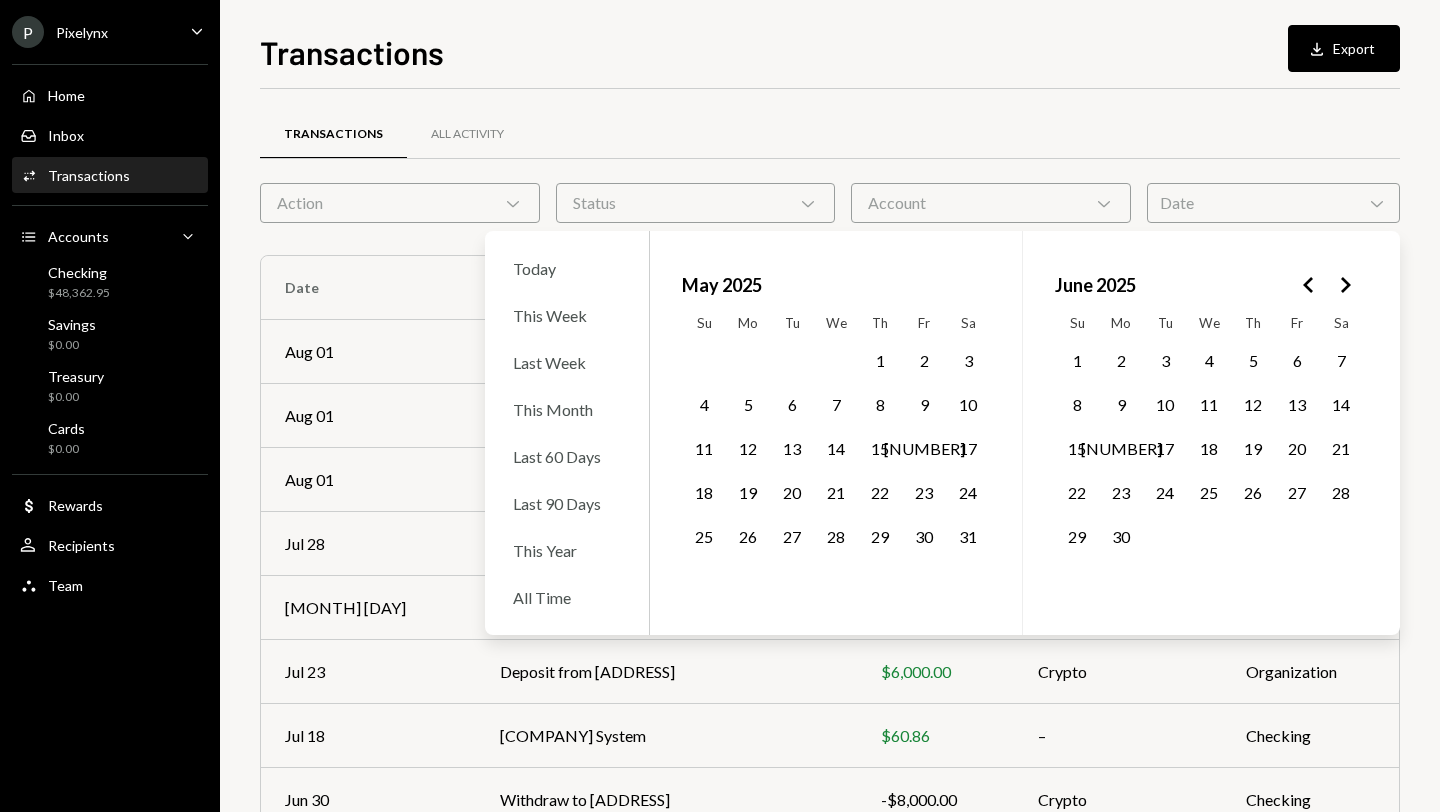 click 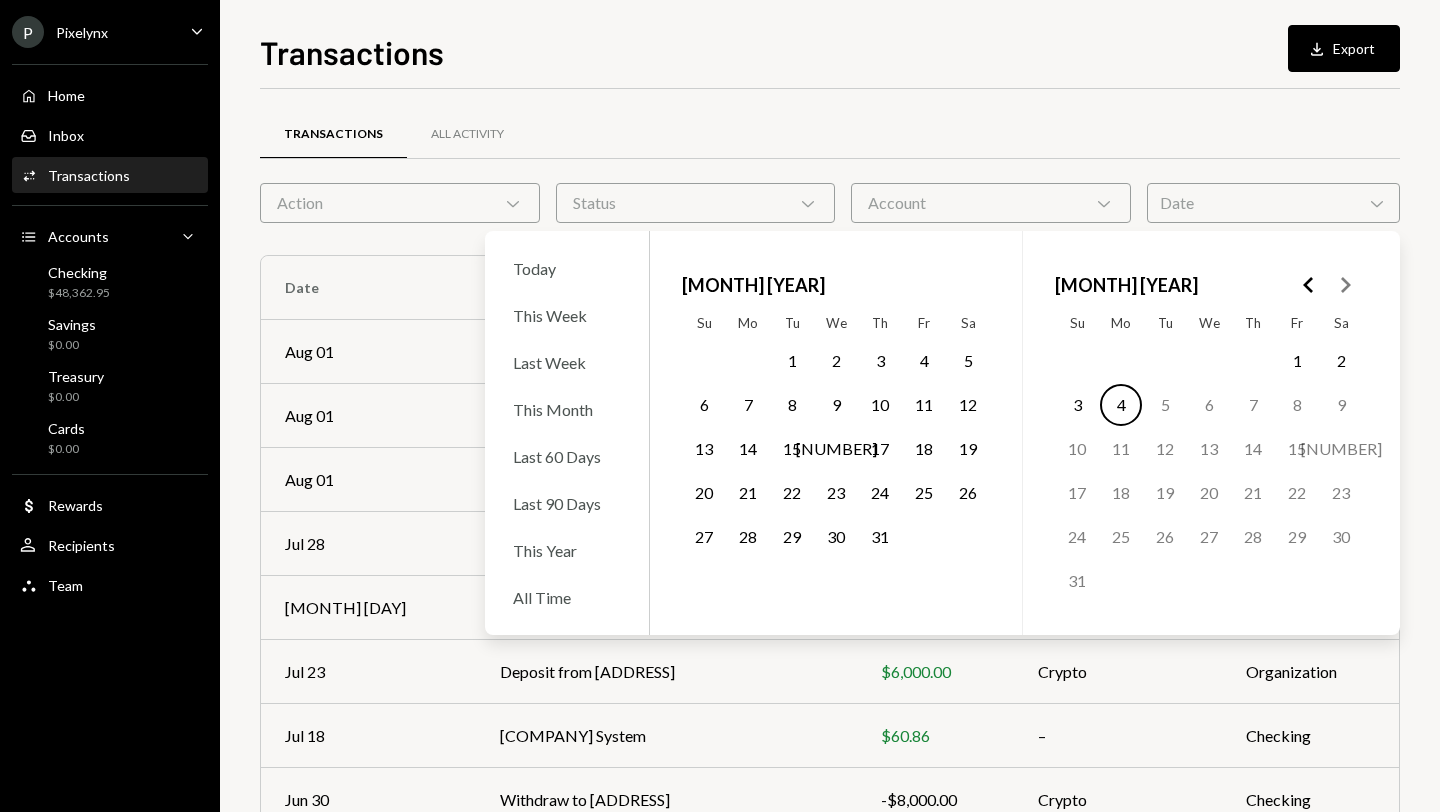 click on "1" at bounding box center (792, 361) 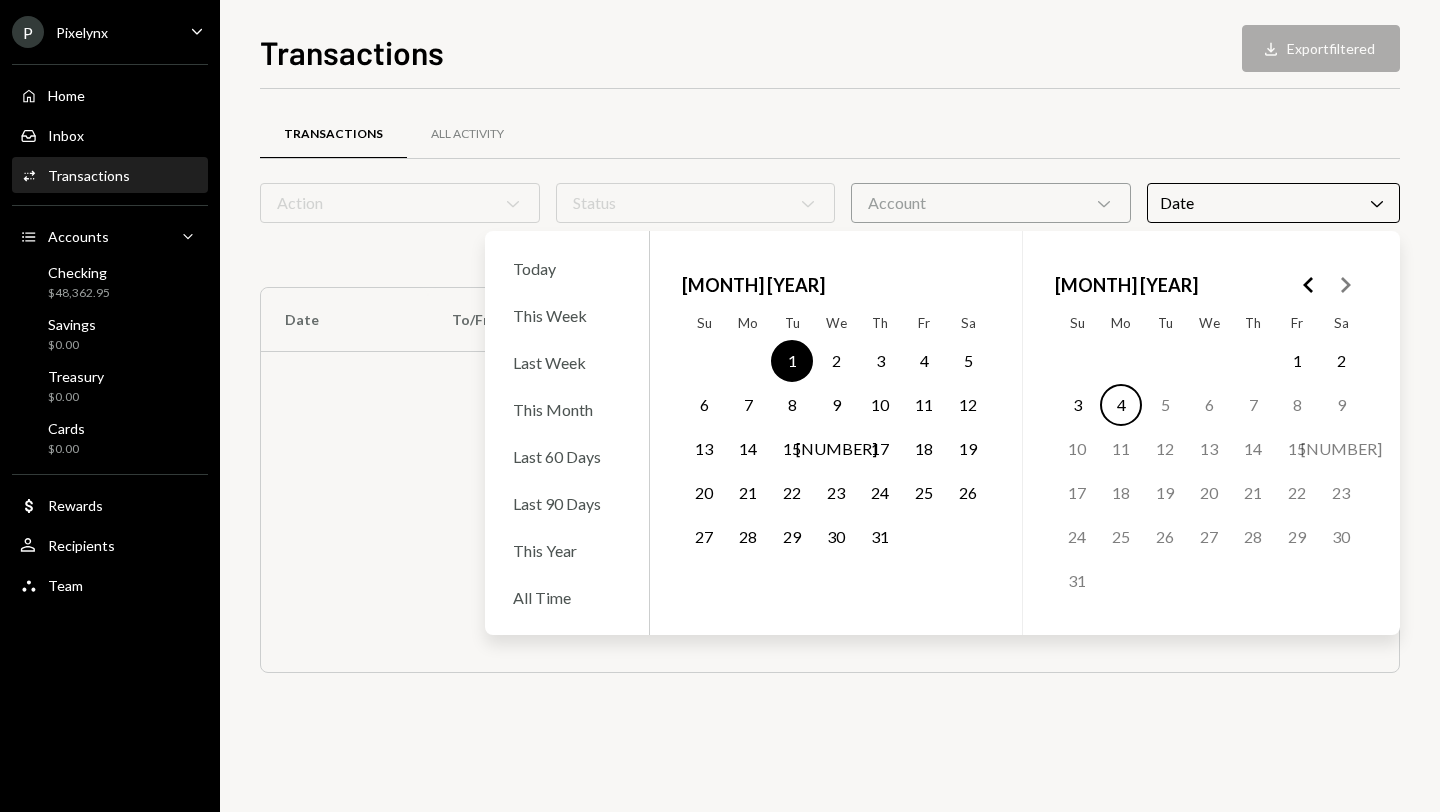 click 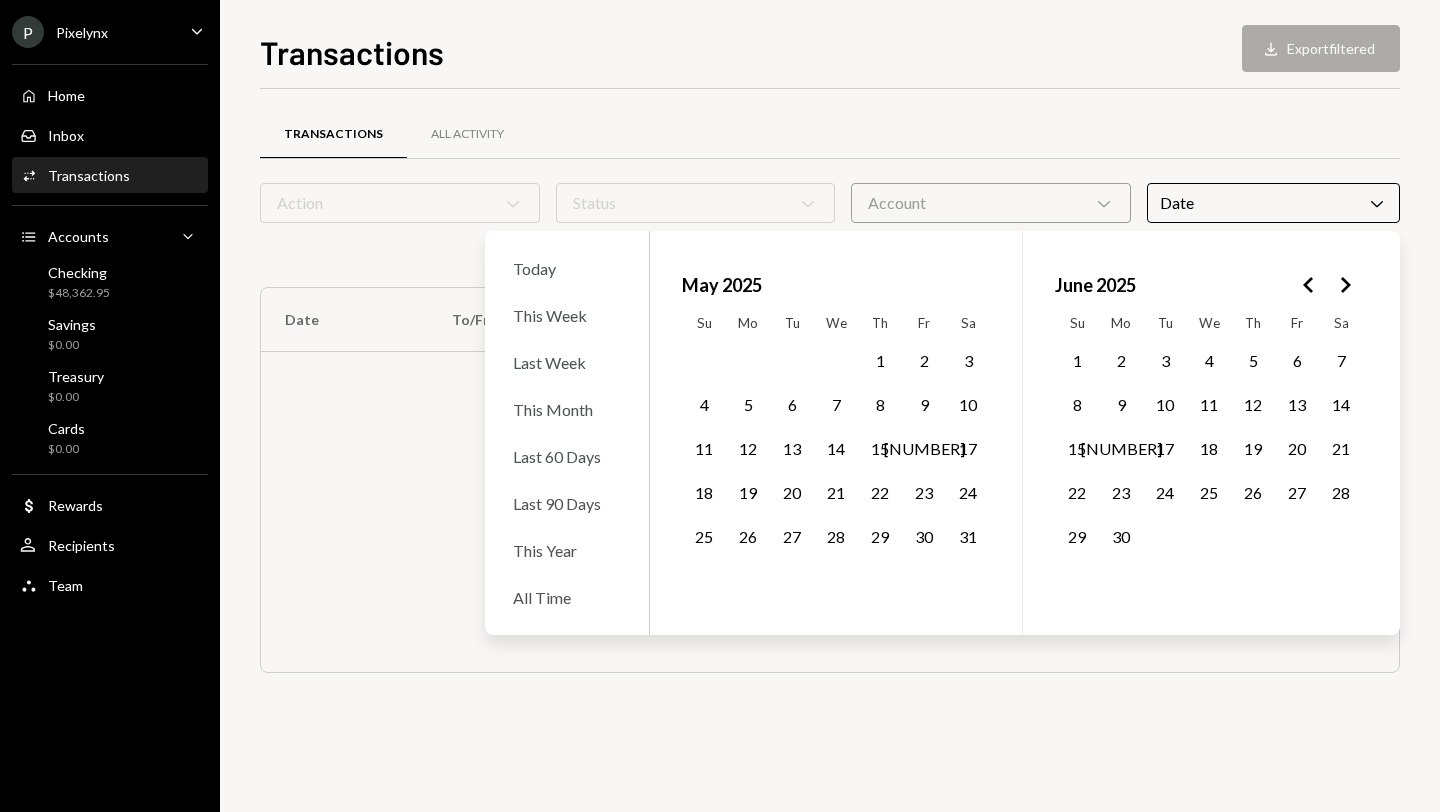 click 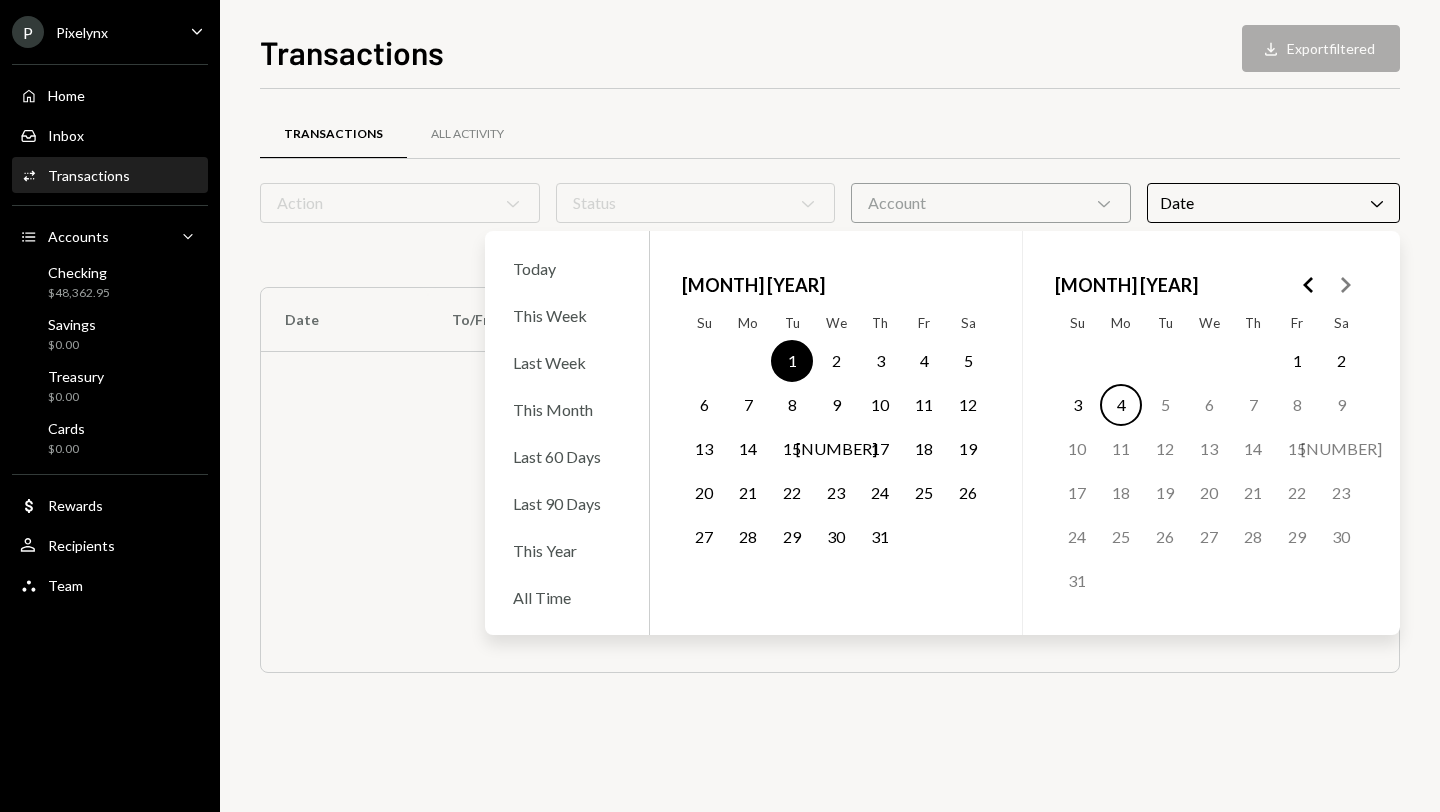 click on "31" at bounding box center (880, 537) 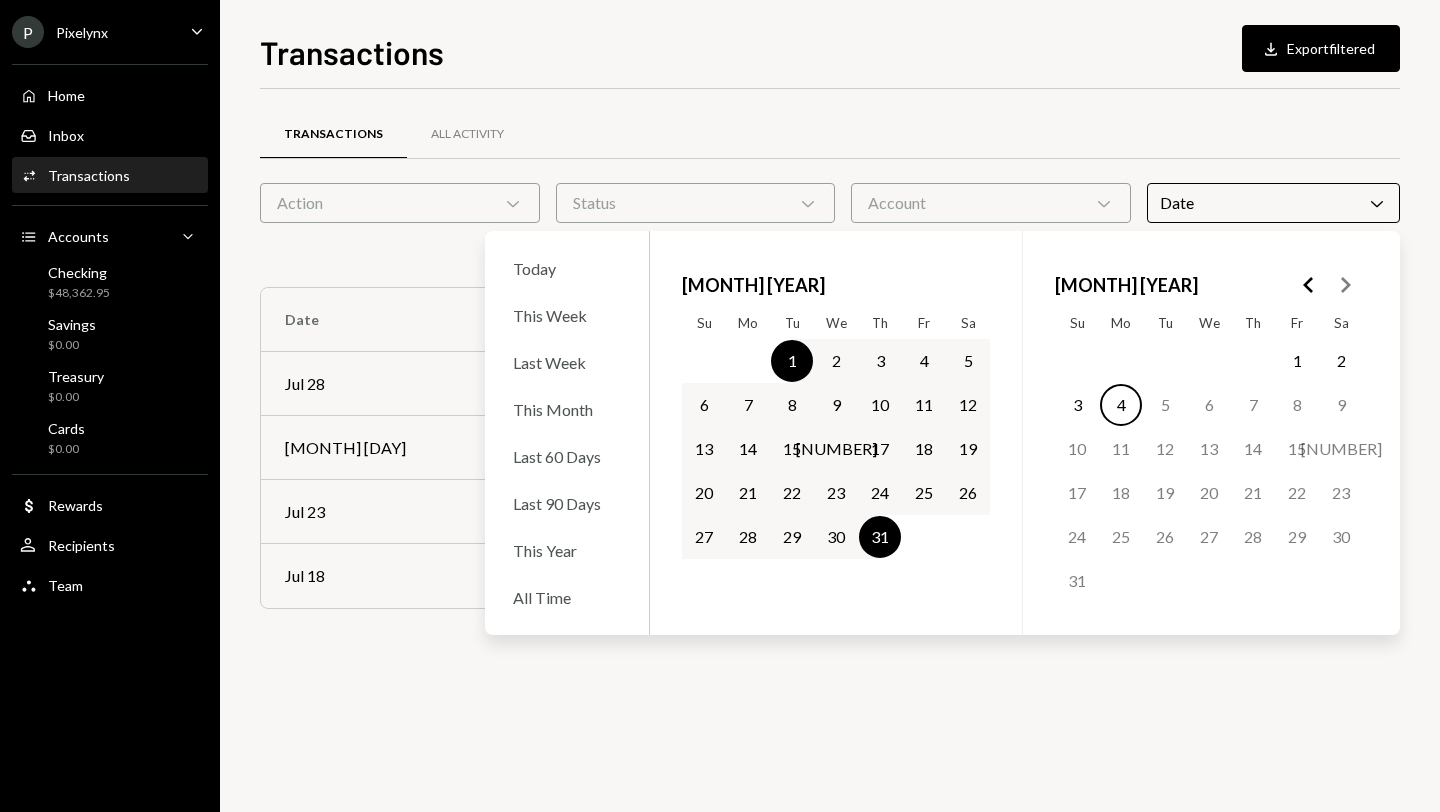 click on "[MONTH] [YEAR] Su Mo Tu We Th Fr Sa 1 2 3 4 5 6 7 8 9 10 11 12 13 14 15 16 17 18 19 20 21 22 23 24 25 26 27 28 29 30 31" at bounding box center [1208, 433] 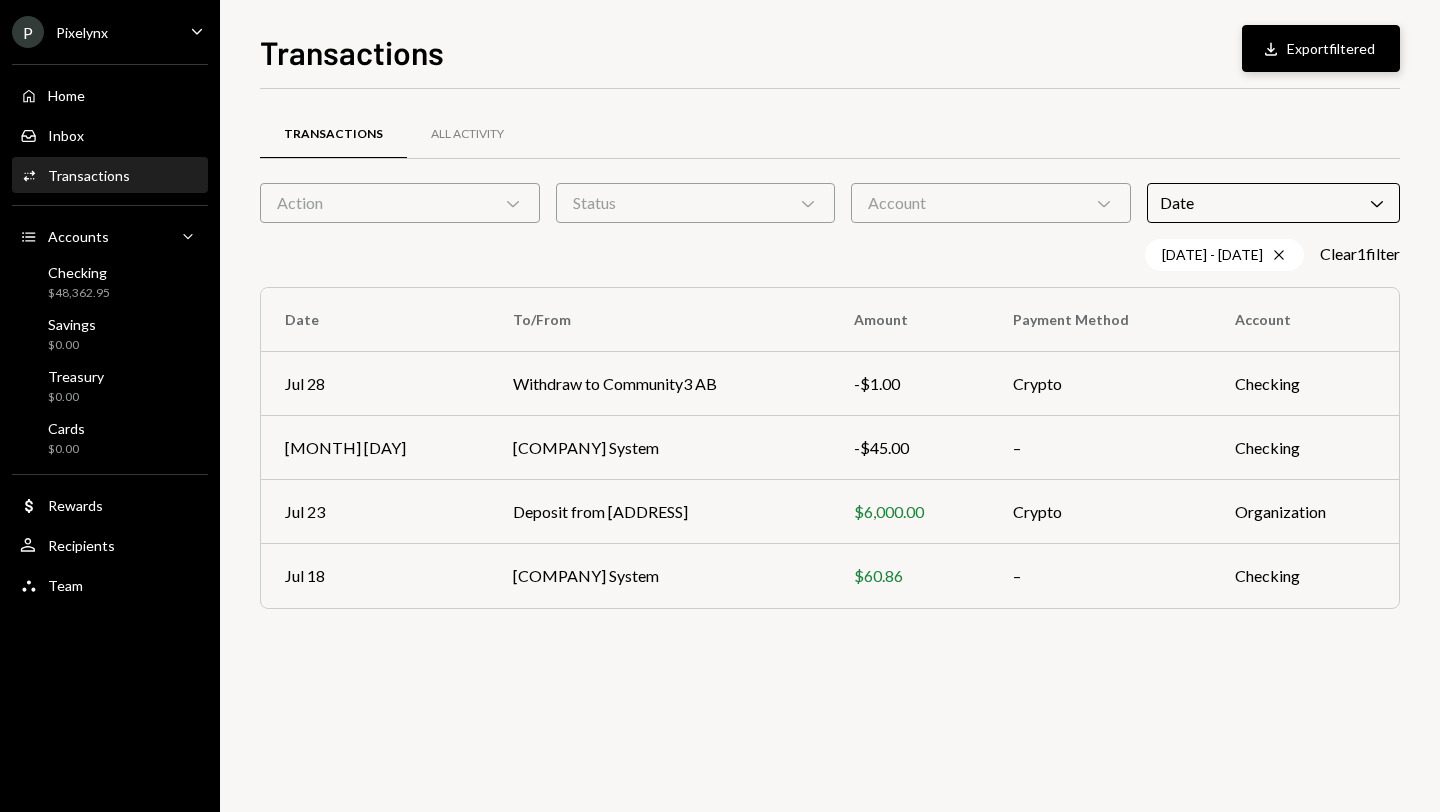 click on "Download Export  filtered" at bounding box center (1321, 48) 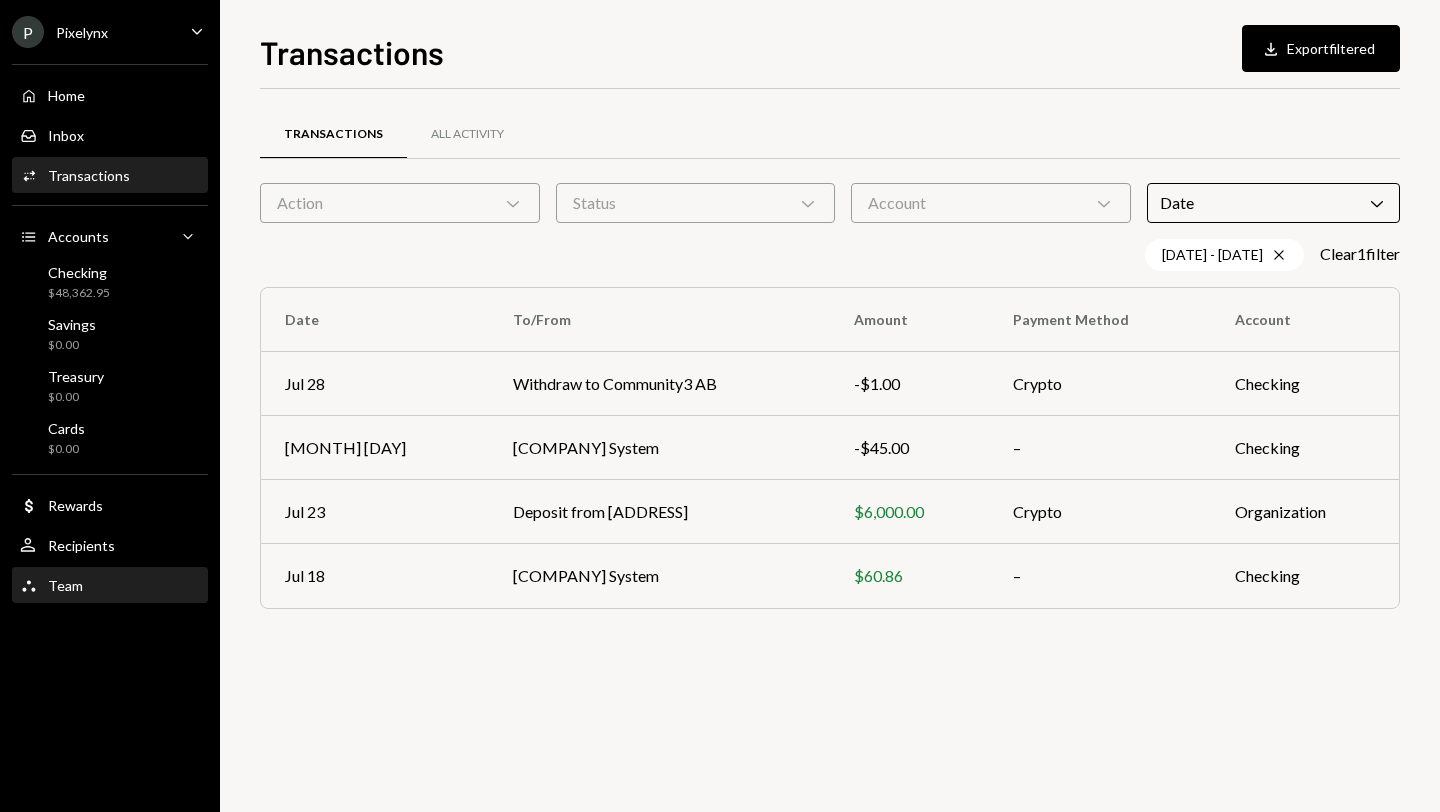 click on "Team Team" at bounding box center (110, 586) 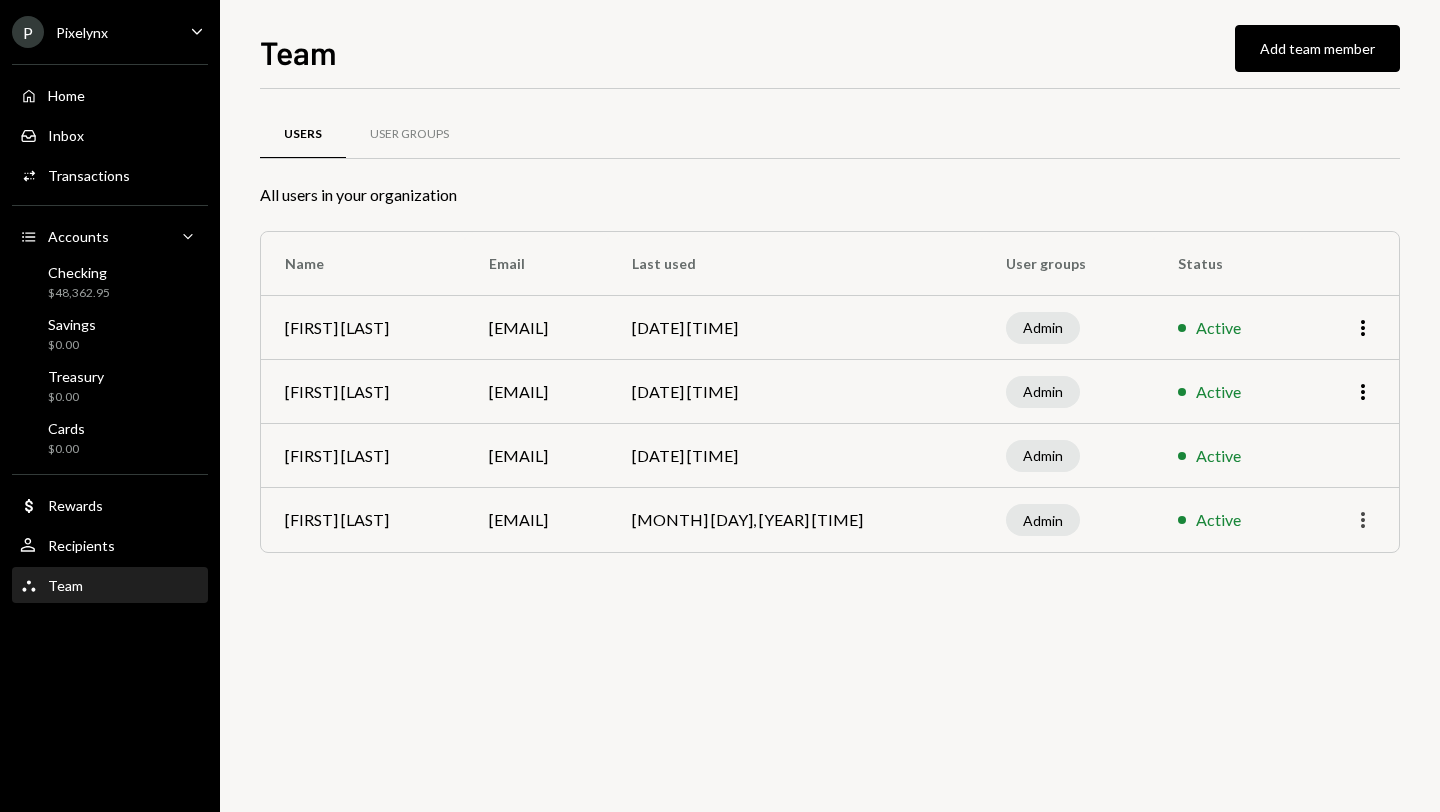 click on "More" 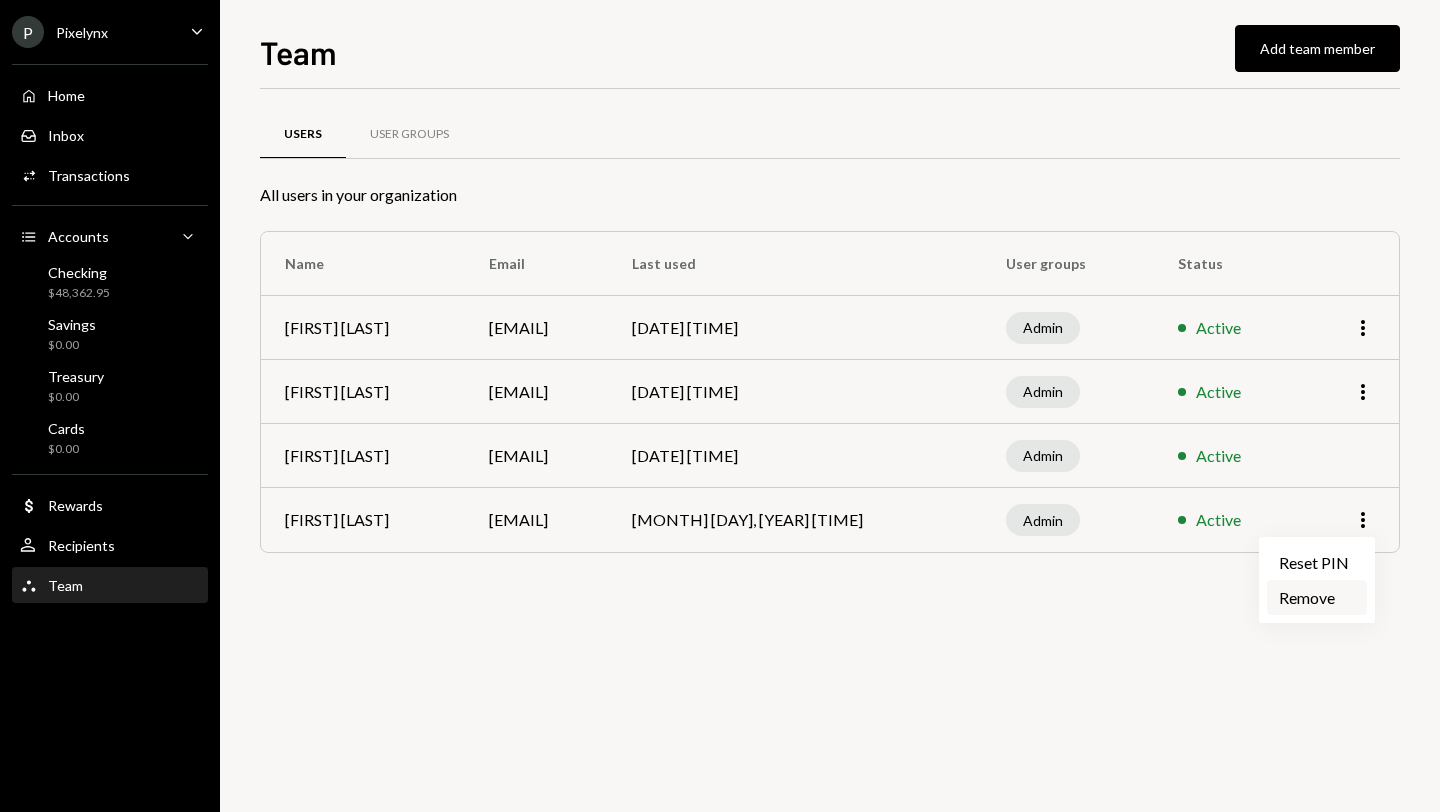 click on "Remove" at bounding box center [1317, 597] 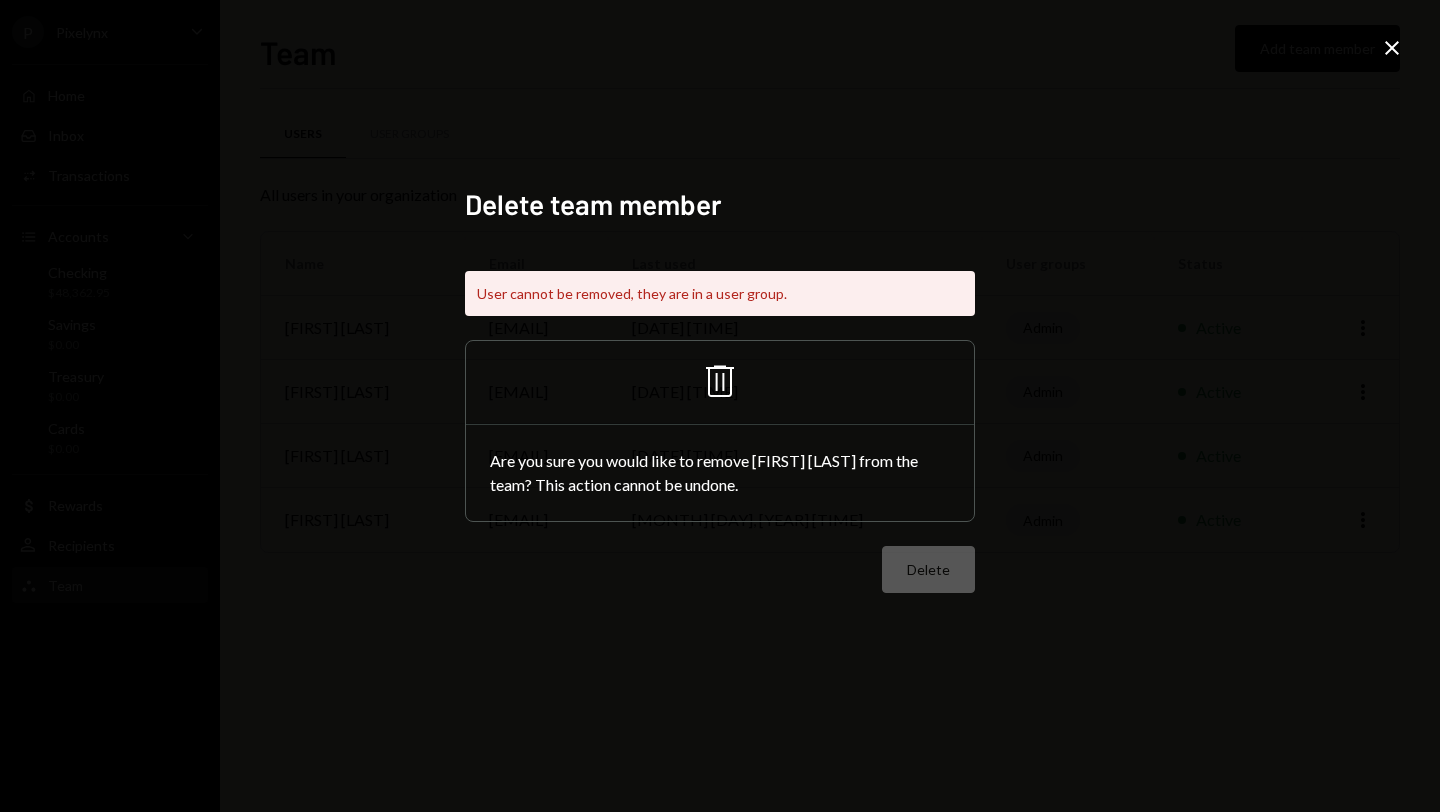 click on "Trash" 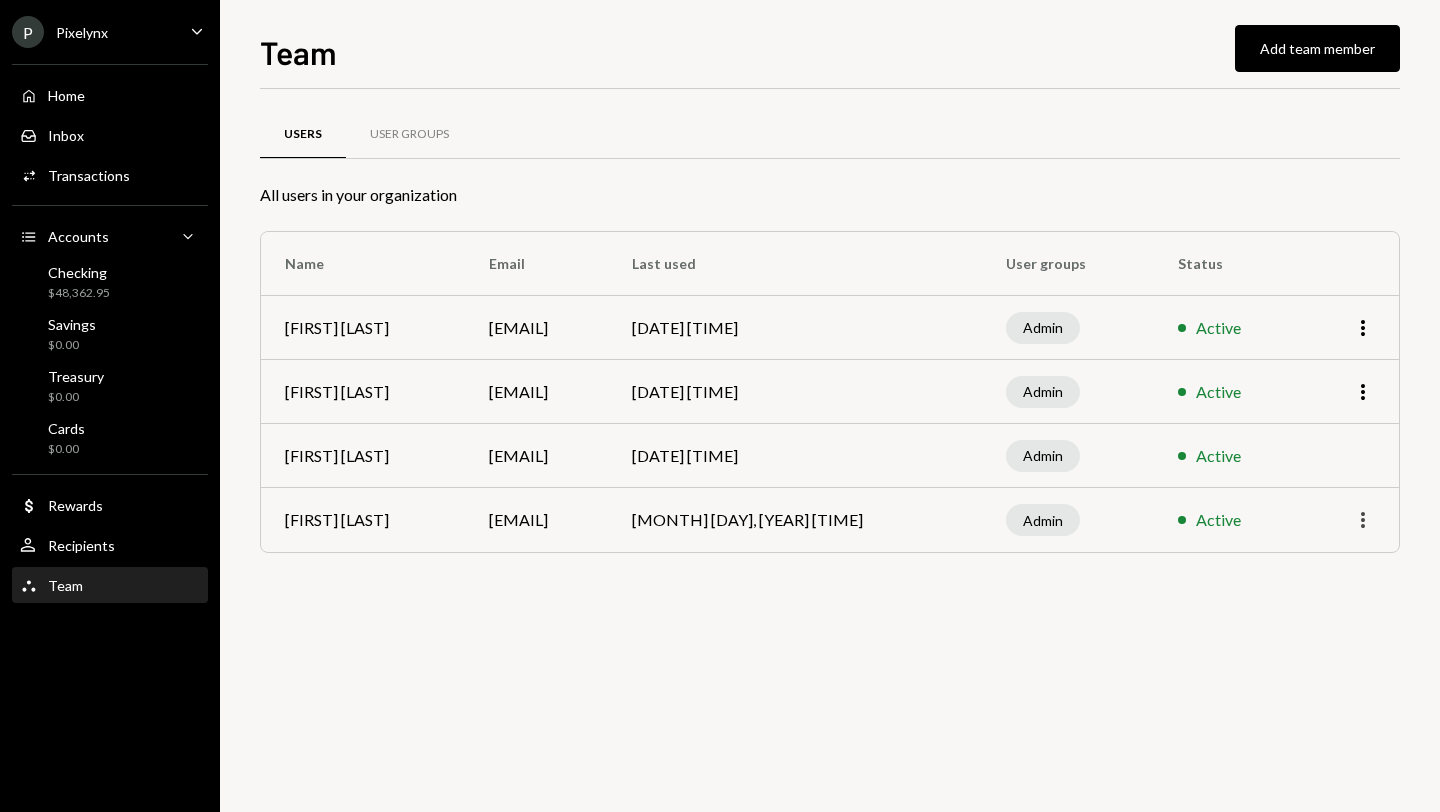 click on "More" 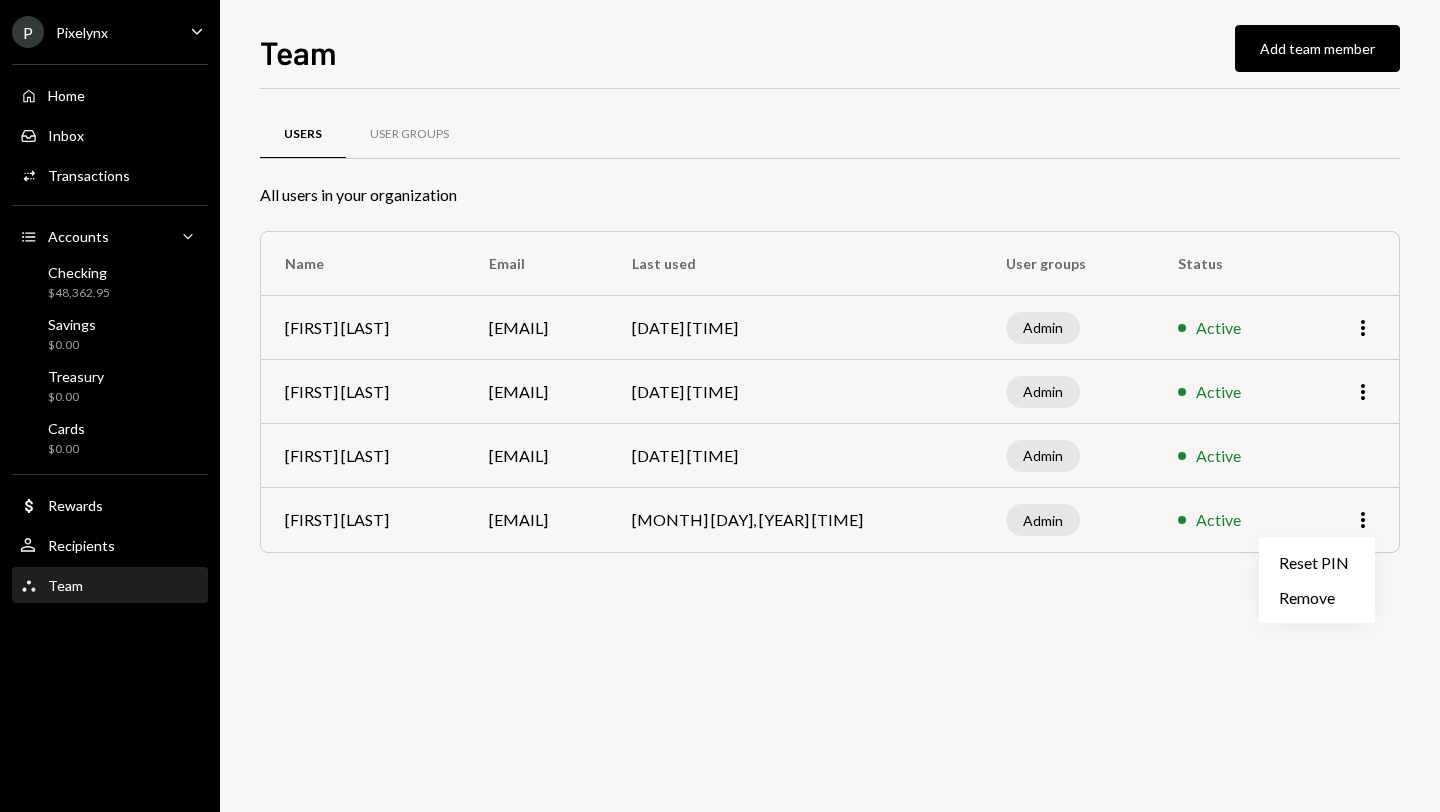 click on "Users User Groups All users in your organization Name Email Last used User groups Status [FIRST] [LAST] [EMAIL] [DATE] [TIME] Admin Active More [FIRST] [LAST] [EMAIL] [DATE] [TIME] Admin Active More [FIRST] [LAST] [EMAIL] [DATE] [TIME] Admin Active [FIRST] [LAST] [EMAIL] [DATE] [TIME] Admin Active More" at bounding box center [830, 357] 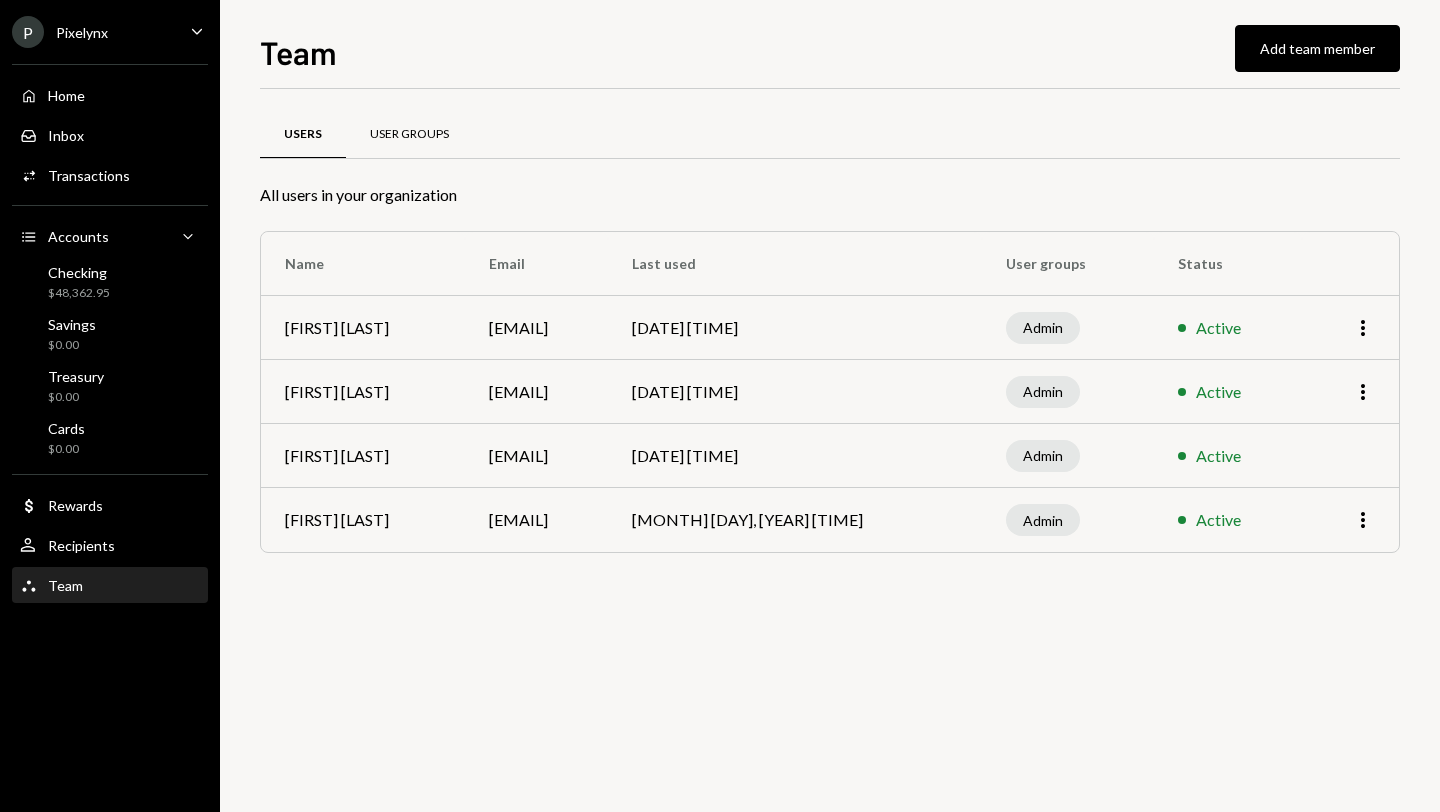 click on "User Groups" at bounding box center (409, 134) 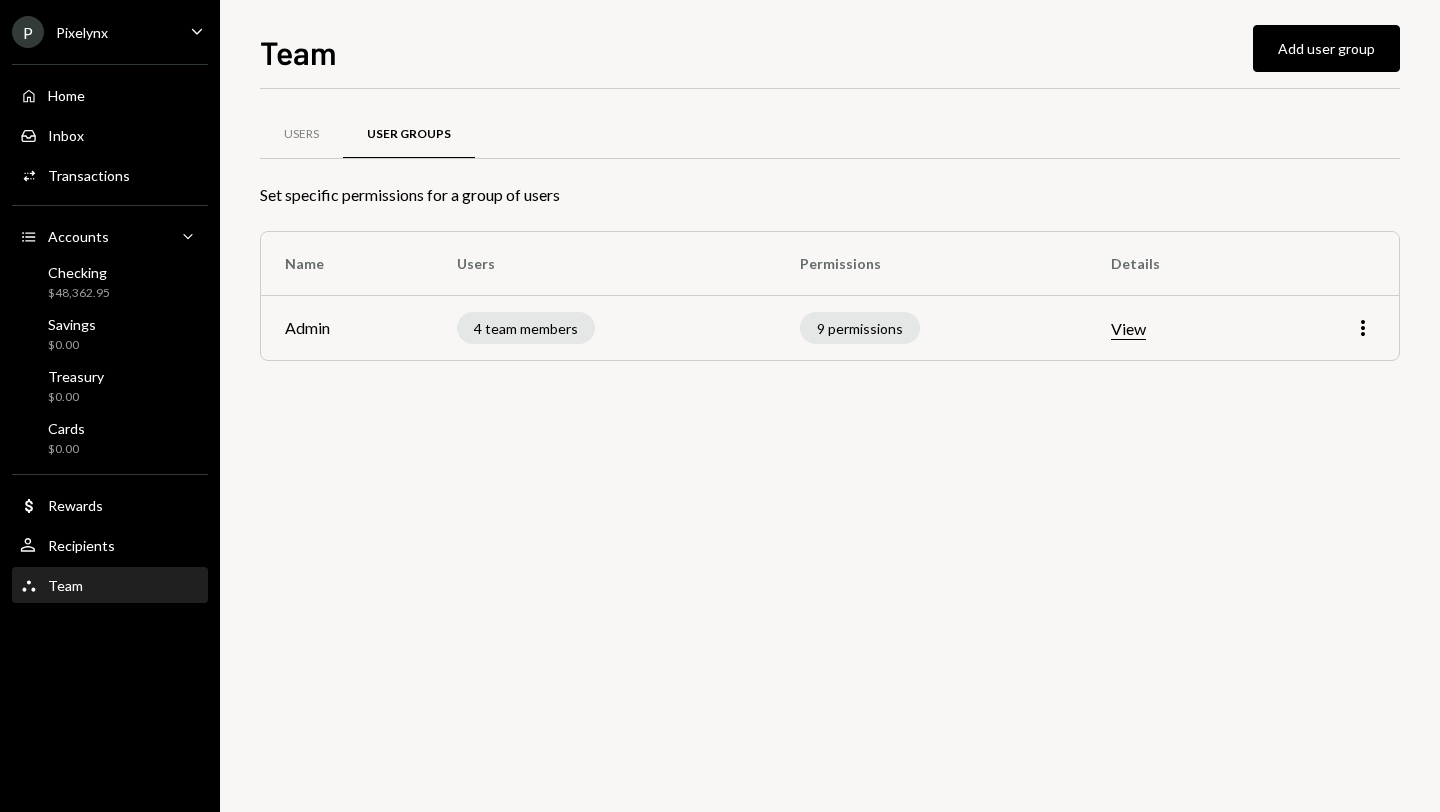 click on "Admin" at bounding box center (347, 328) 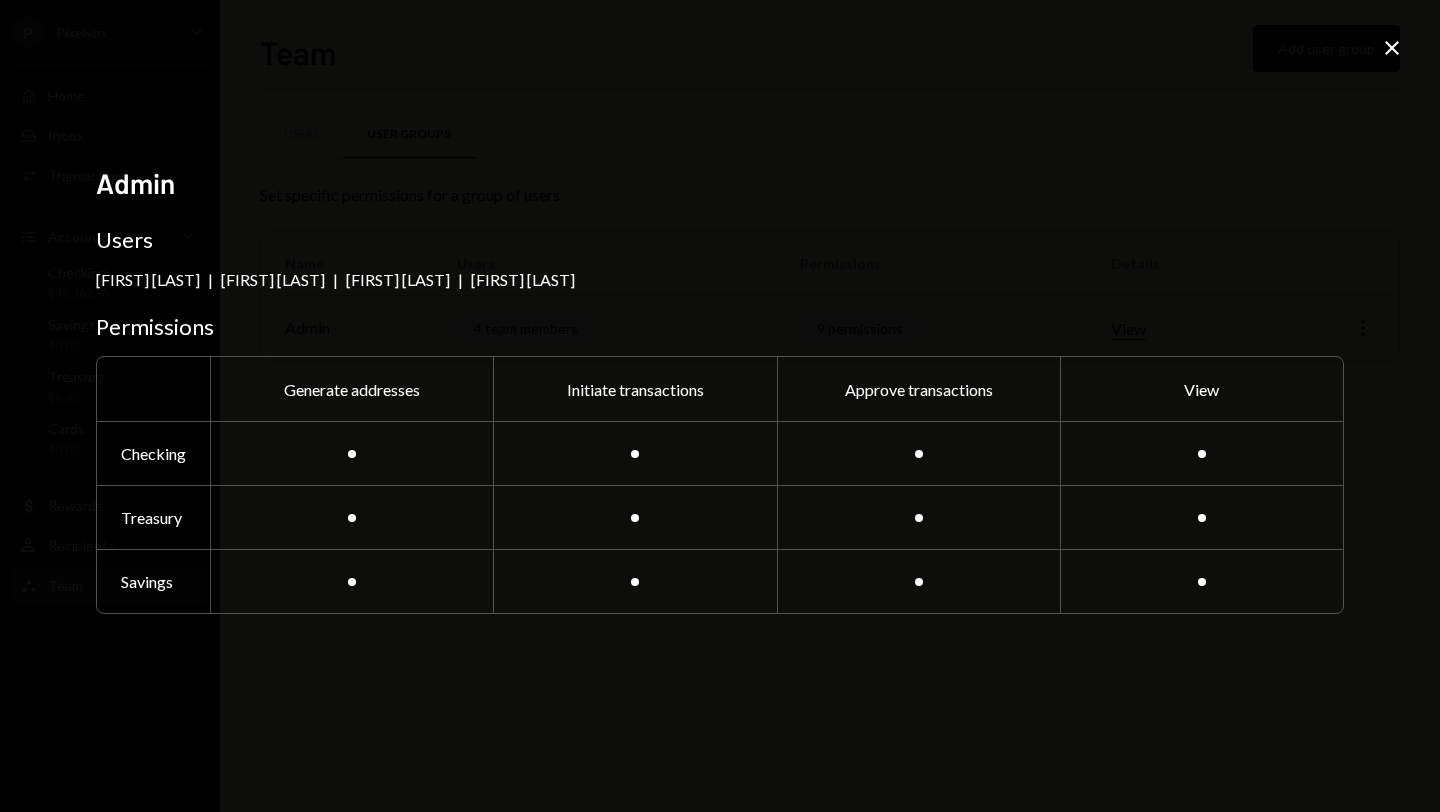 click on "Close" 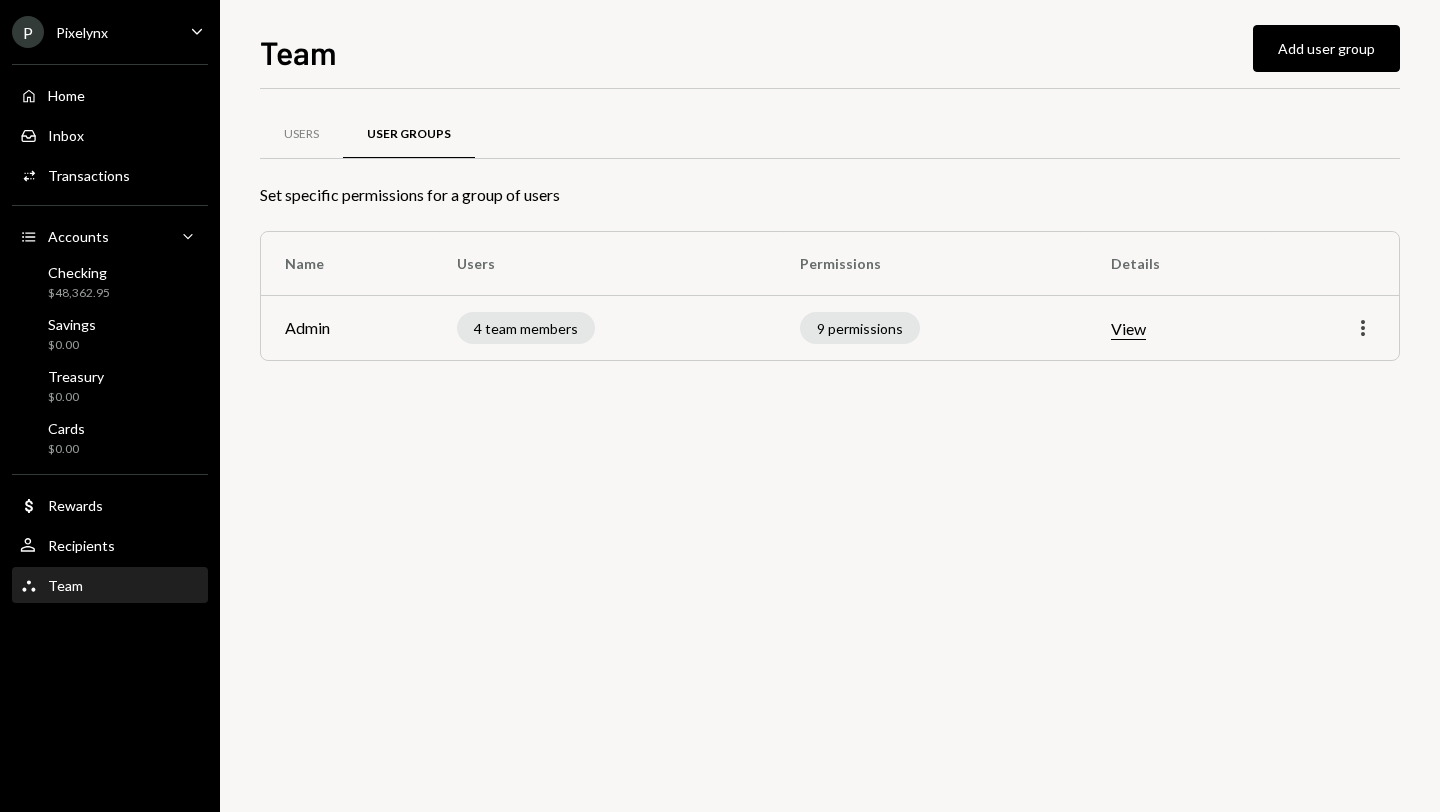 click on "More" 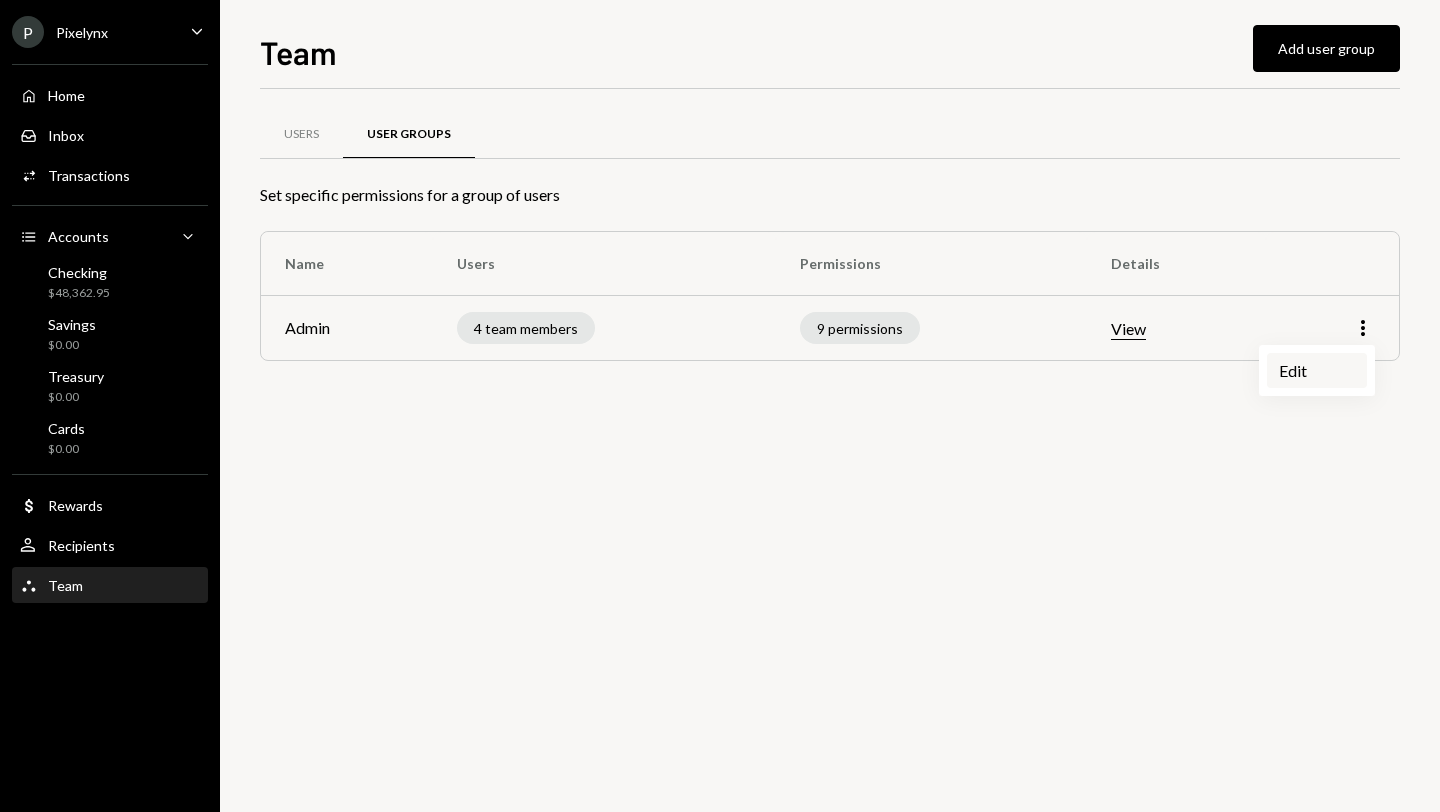 click on "Edit" at bounding box center (1317, 370) 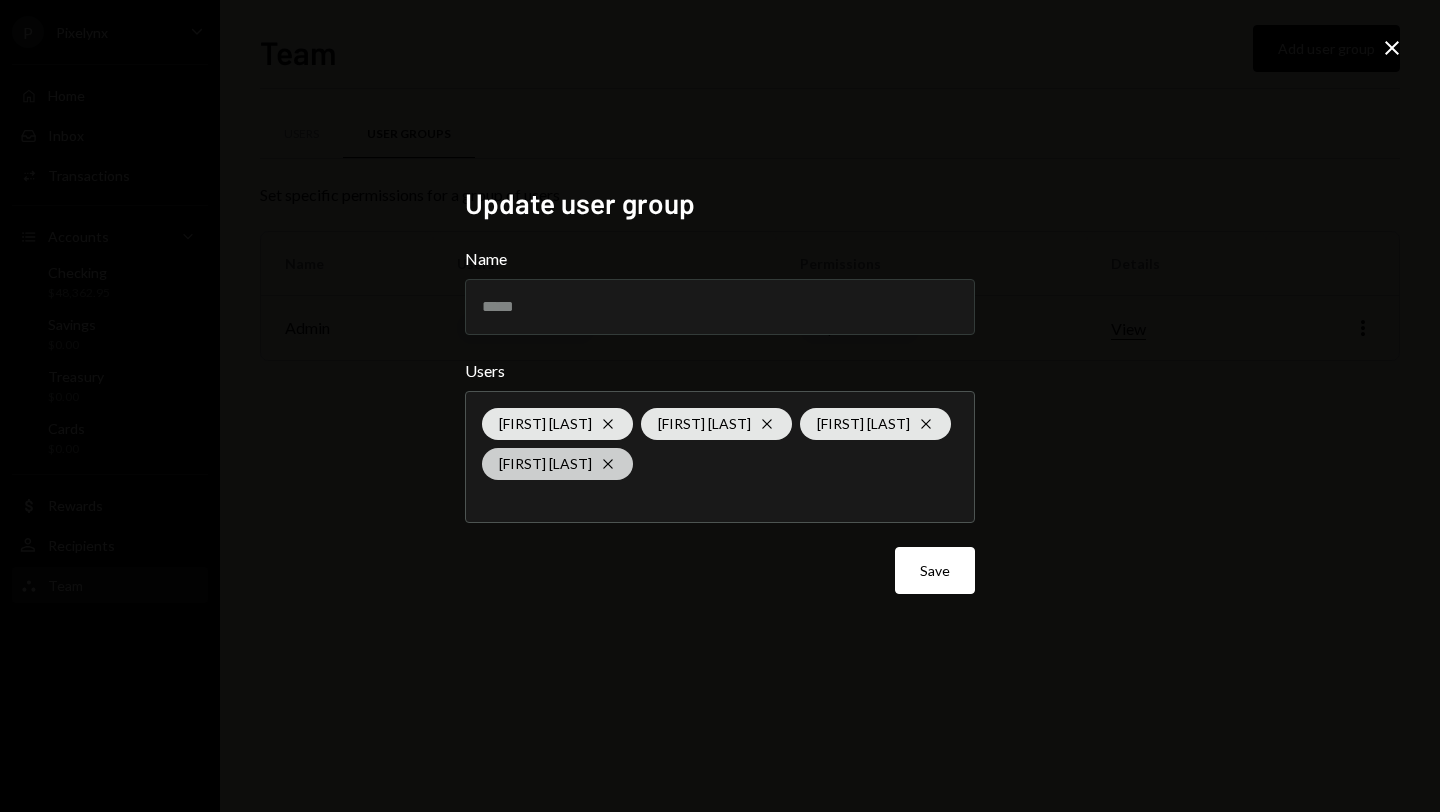 click on "Cross" 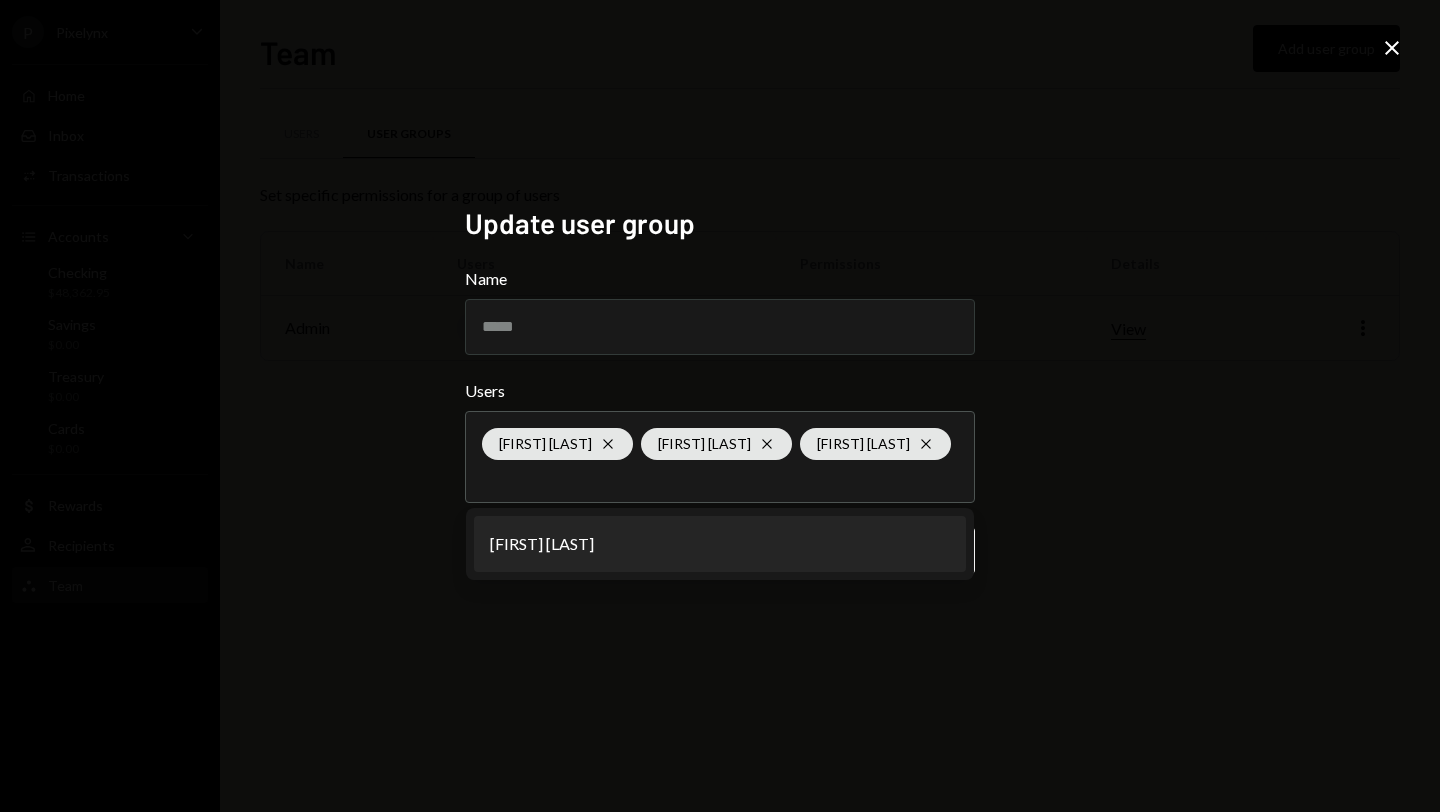 click on "Update user group Name ***** Users [FIRST] [LAST] Cross [FIRST] [LAST] Cross [FIRST] [LAST] Cross [FIRST] [LAST] Save Close" at bounding box center [720, 406] 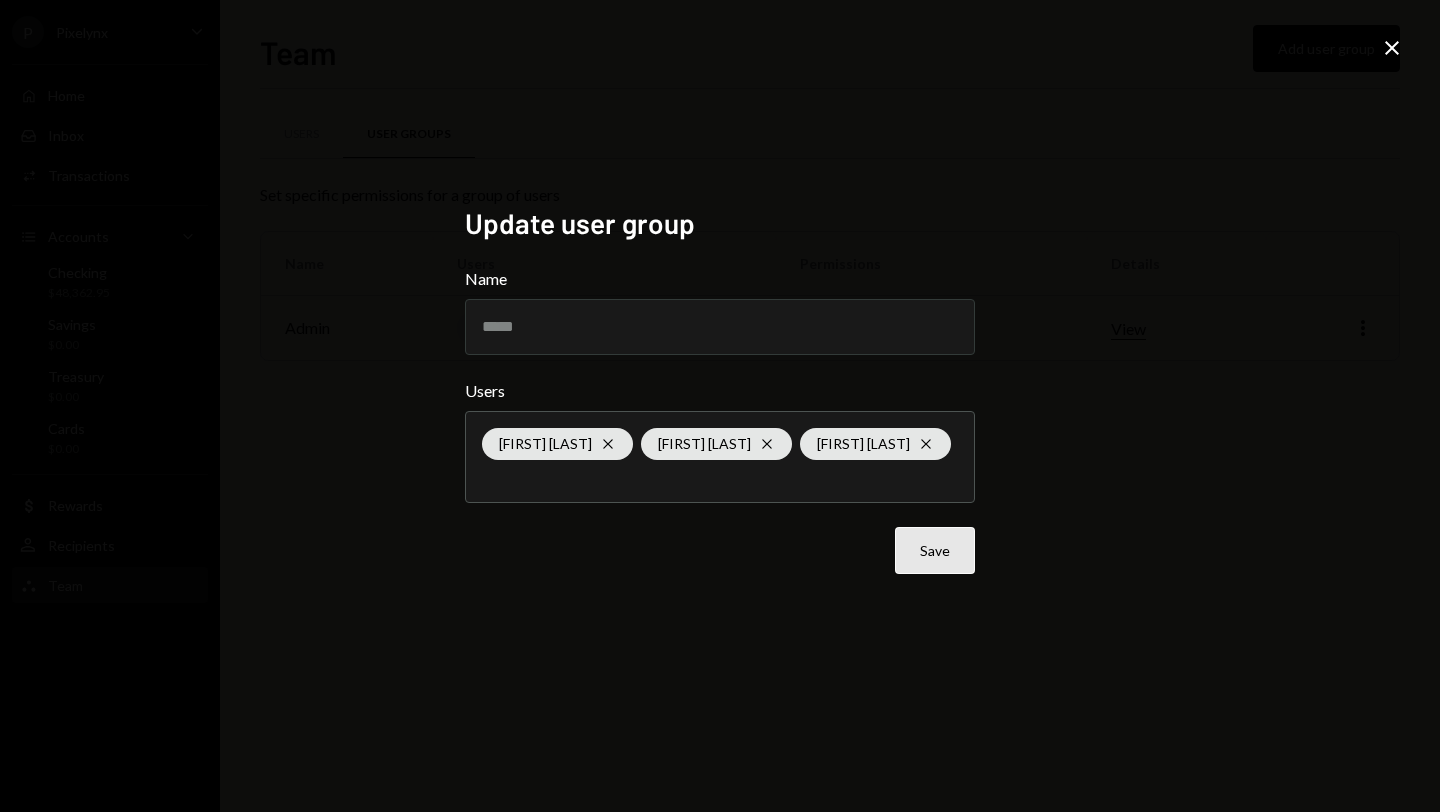 click on "Save" at bounding box center [935, 550] 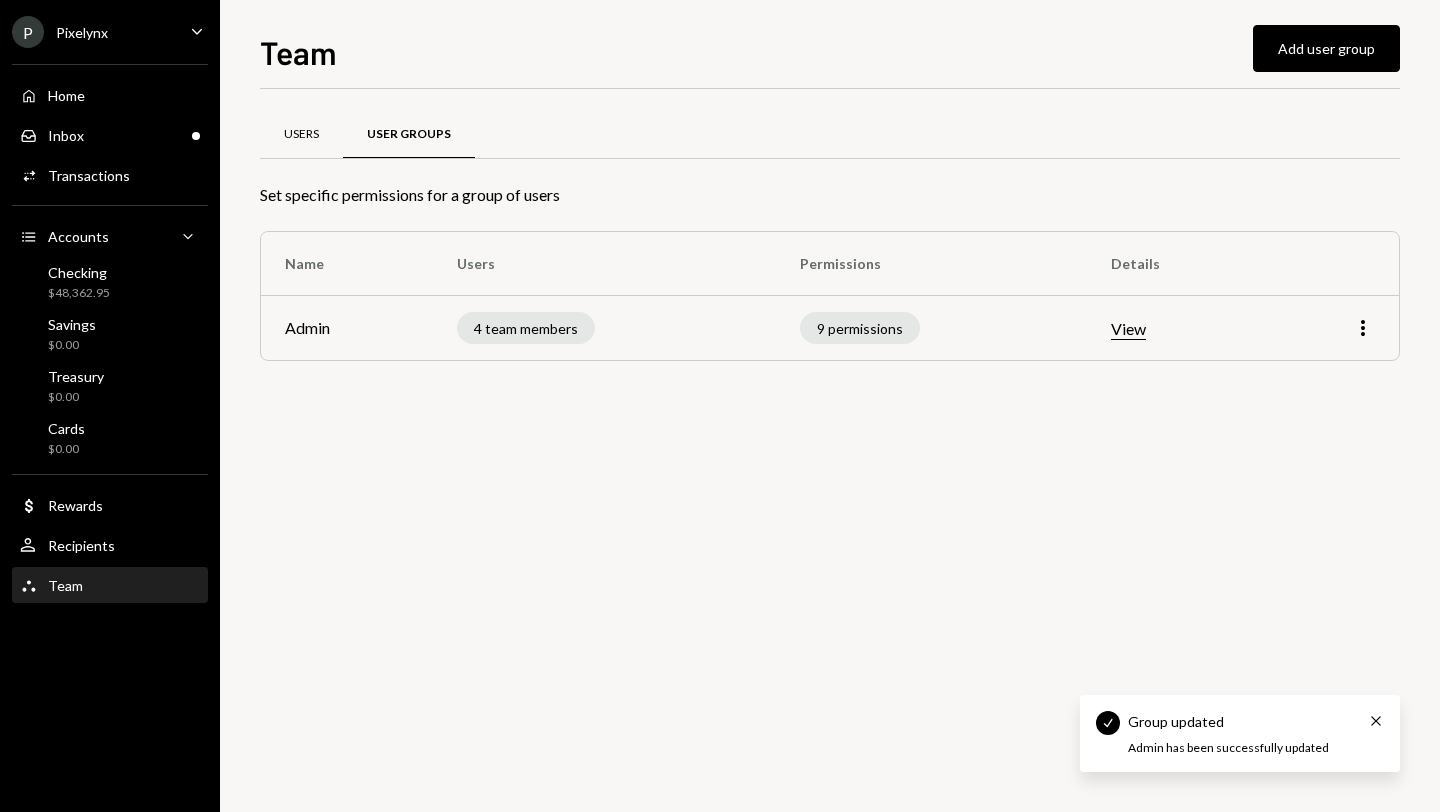click on "Users" at bounding box center (301, 134) 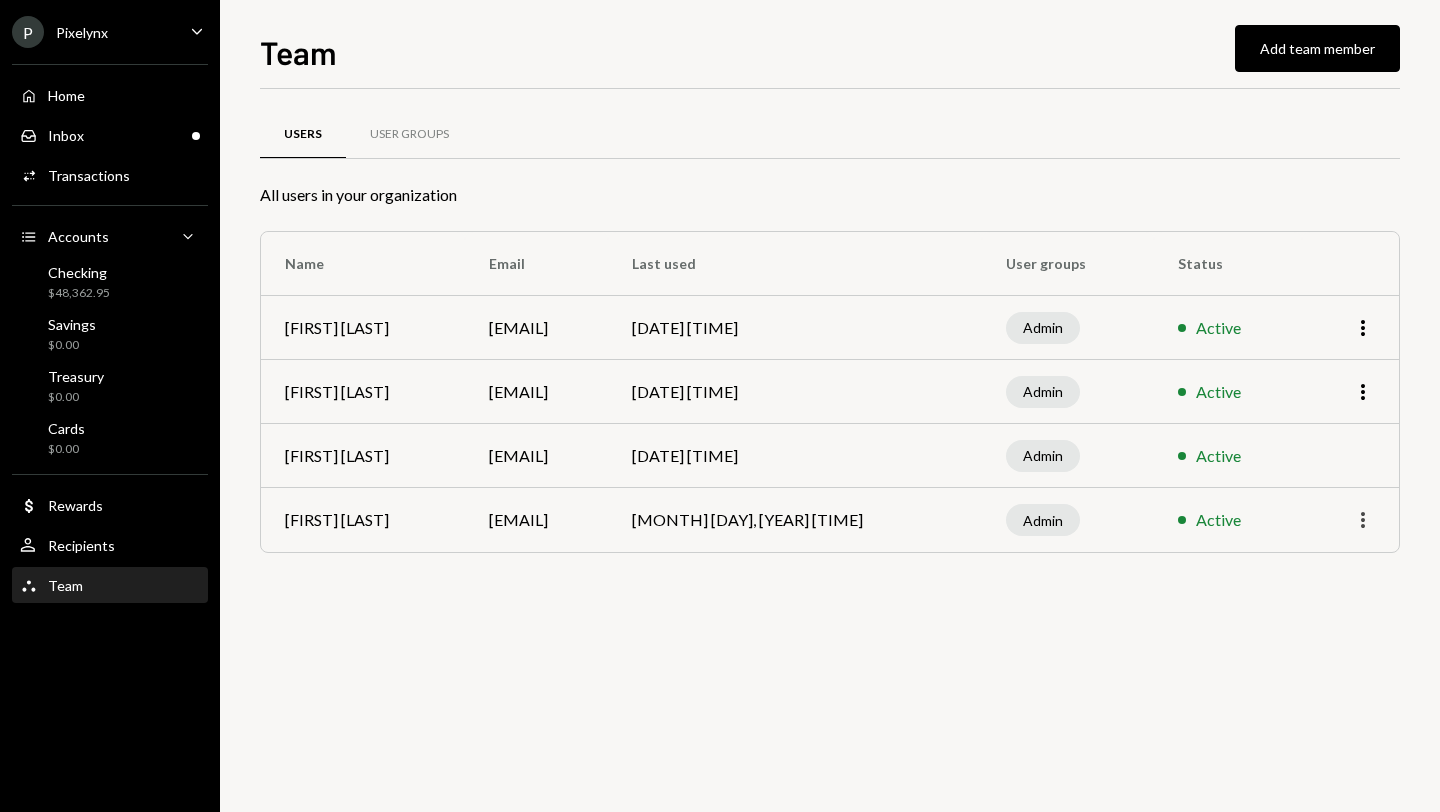 click on "More" 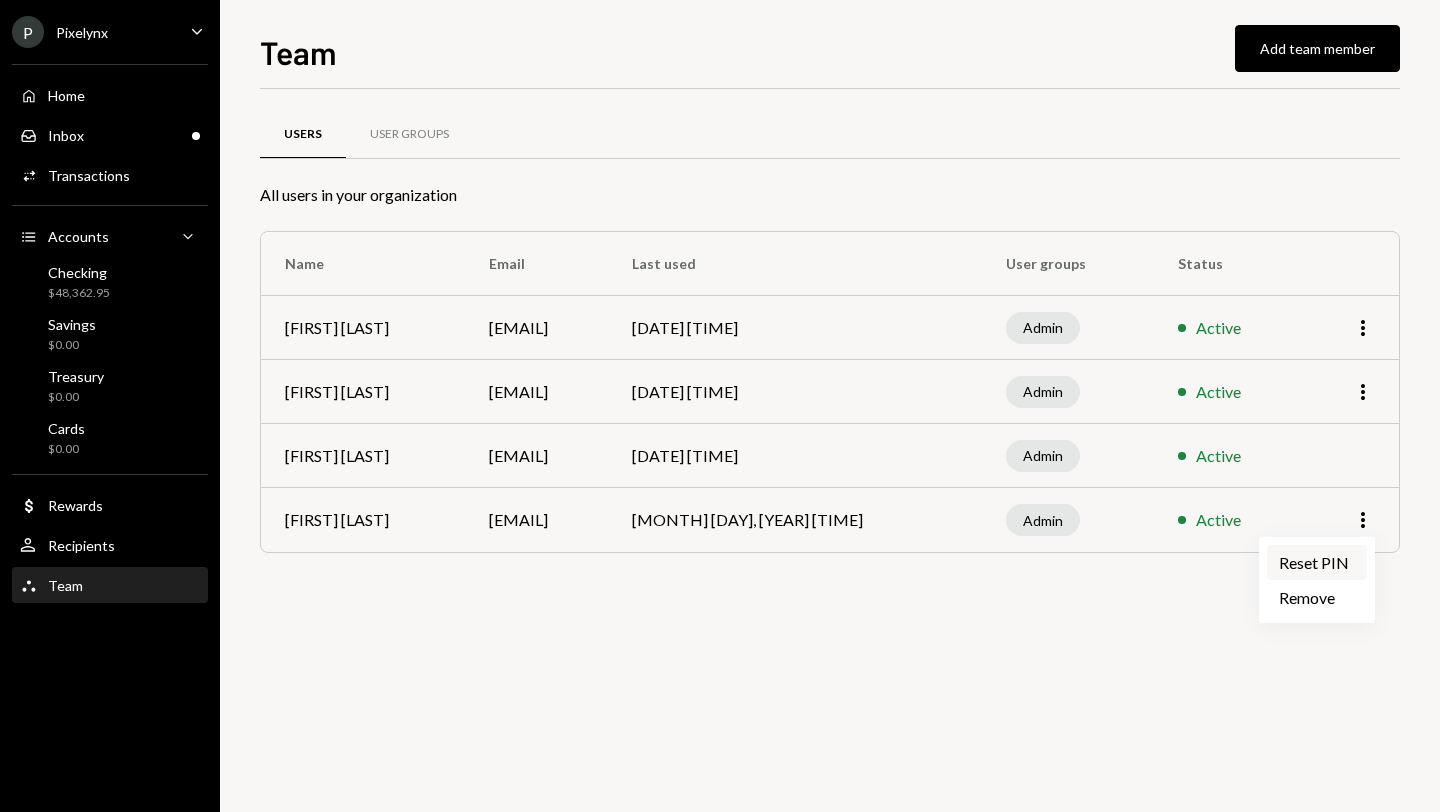 click on "Reset PIN" at bounding box center (1317, 562) 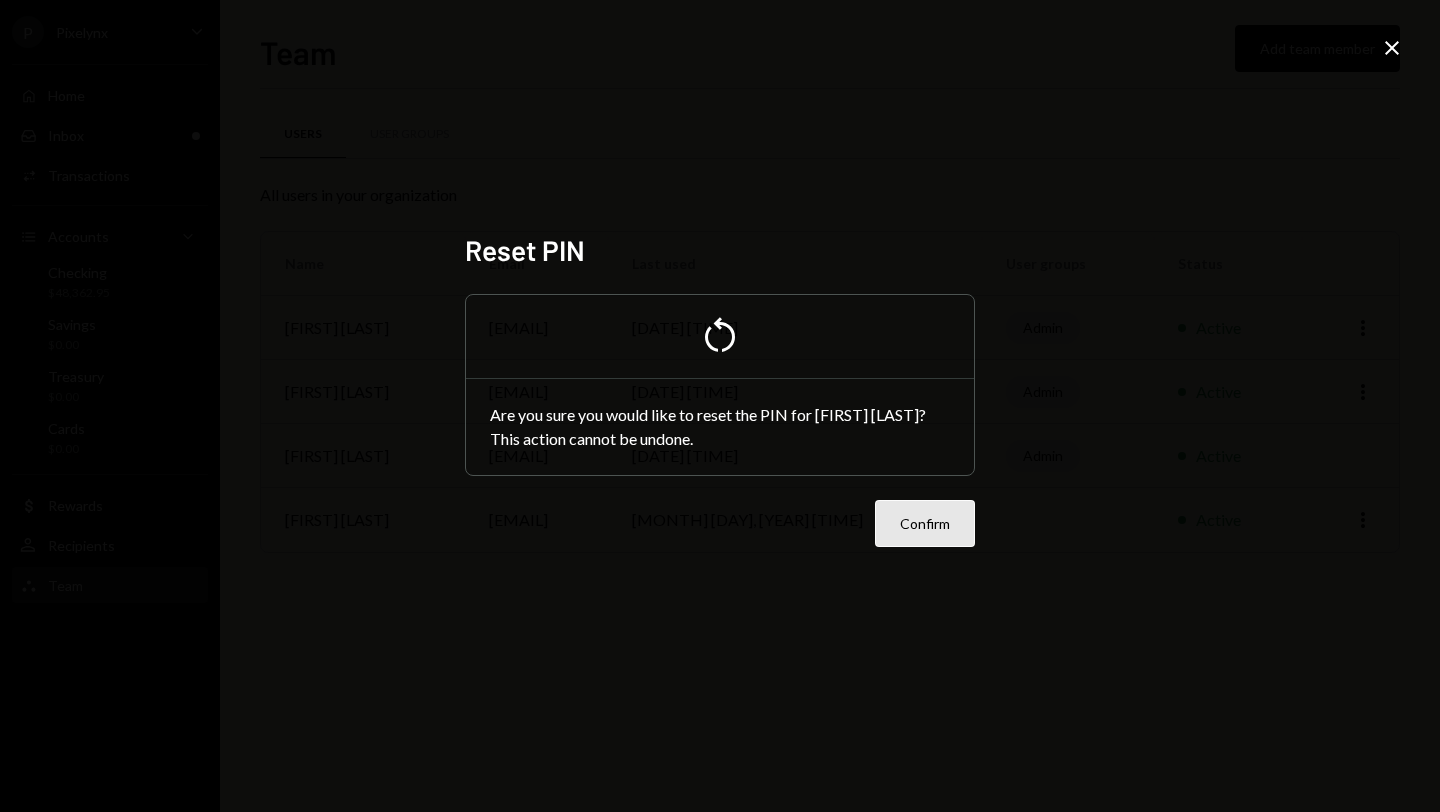 click on "Confirm" at bounding box center (925, 523) 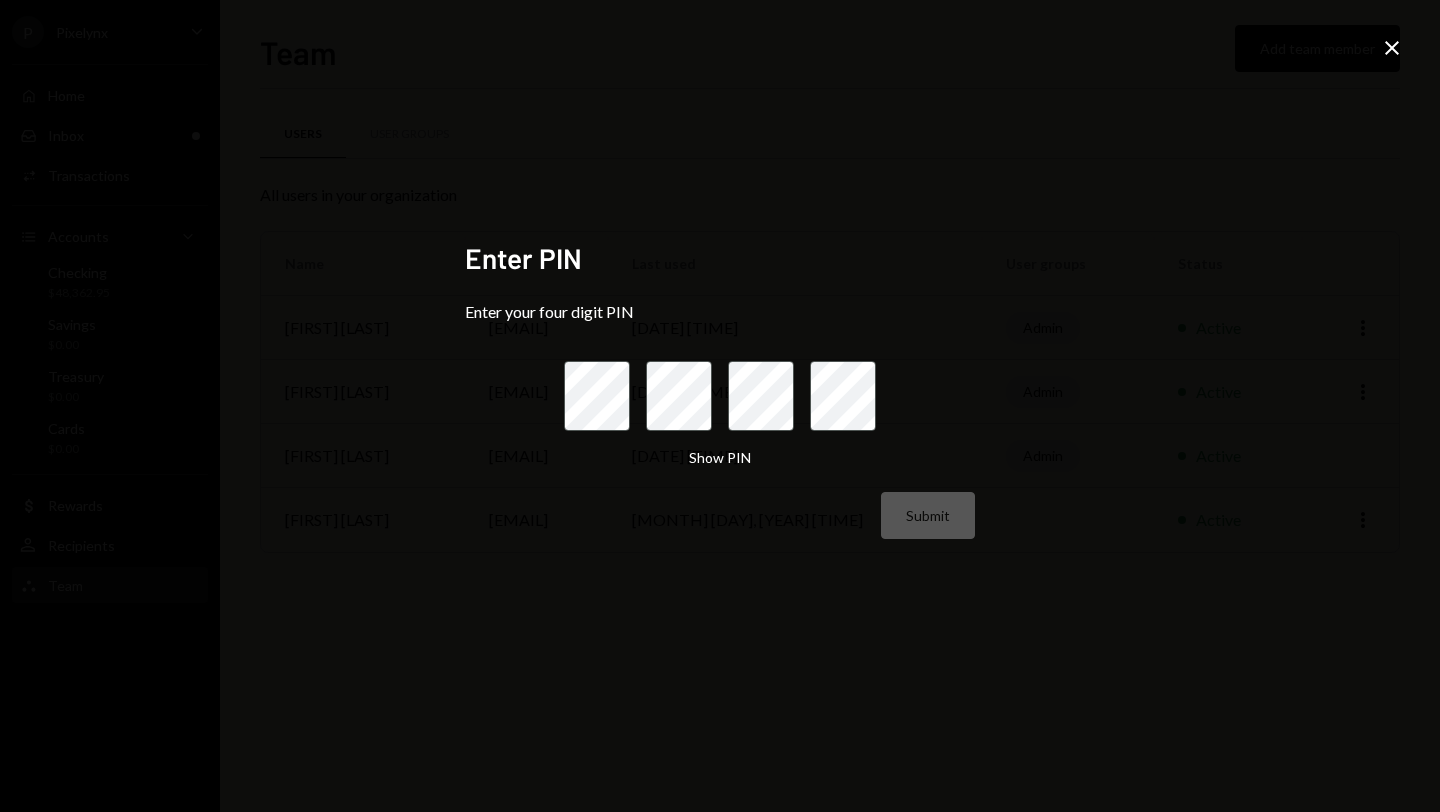click on "Close" 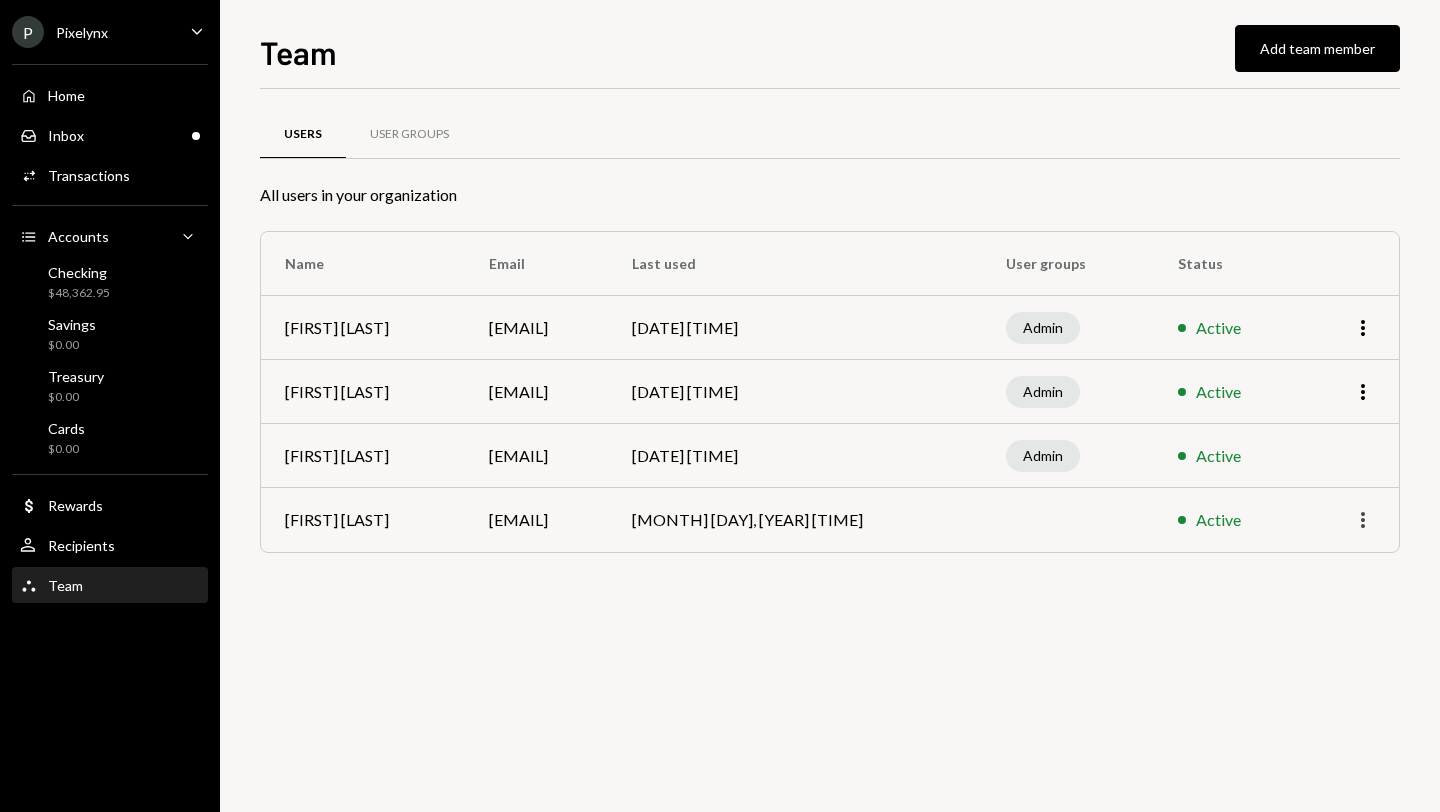 click on "More" at bounding box center [1363, 520] 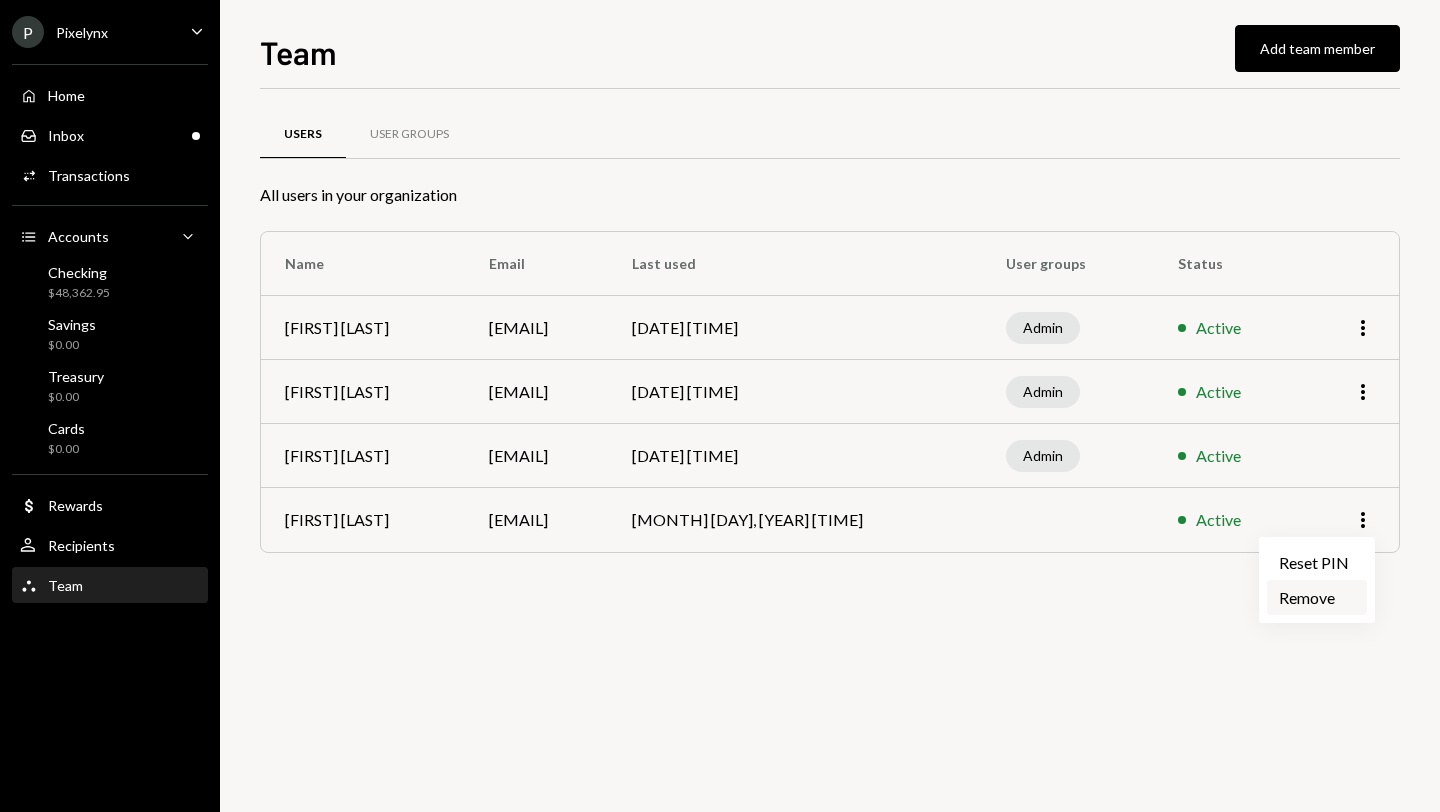 click on "Remove" at bounding box center (1317, 597) 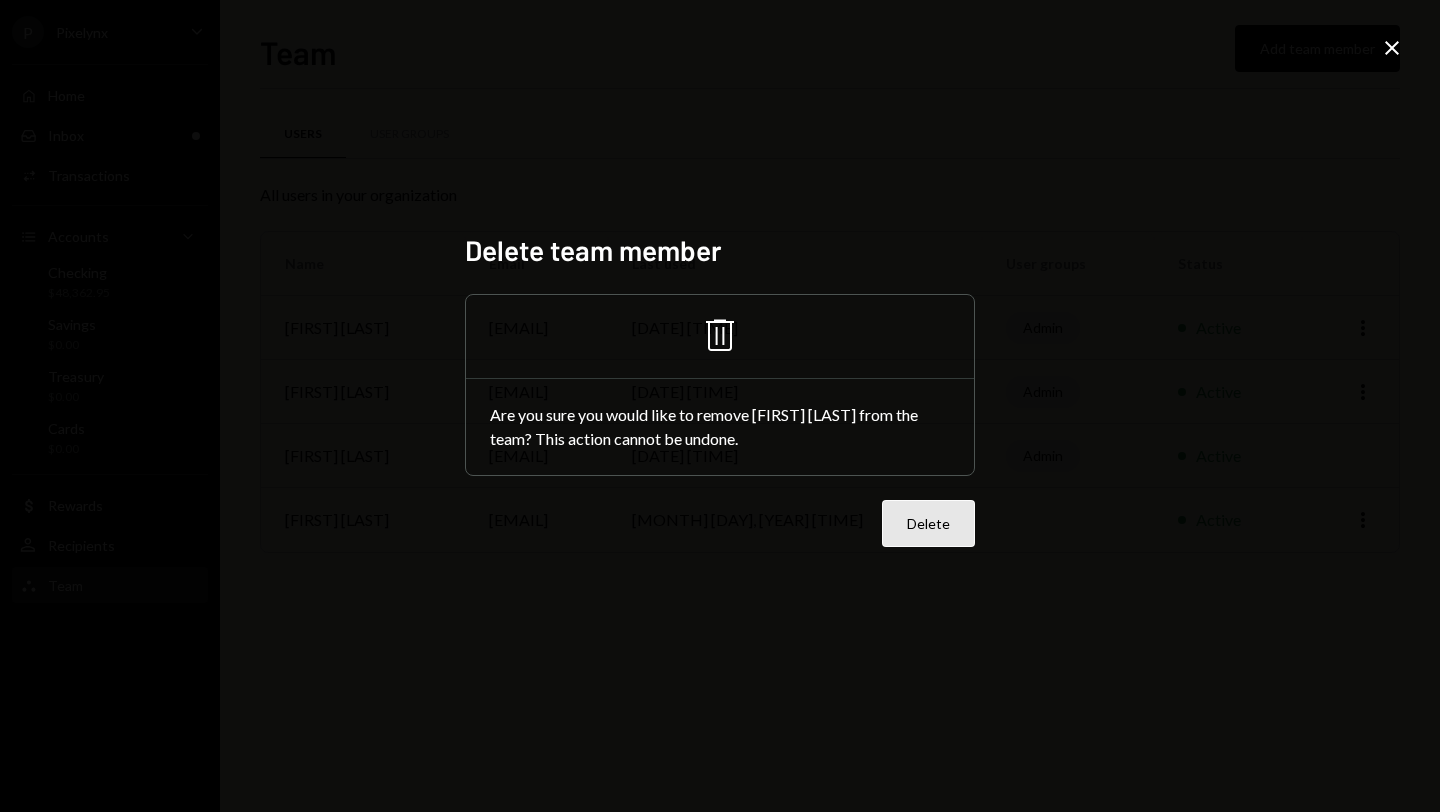 click on "Delete" at bounding box center [928, 523] 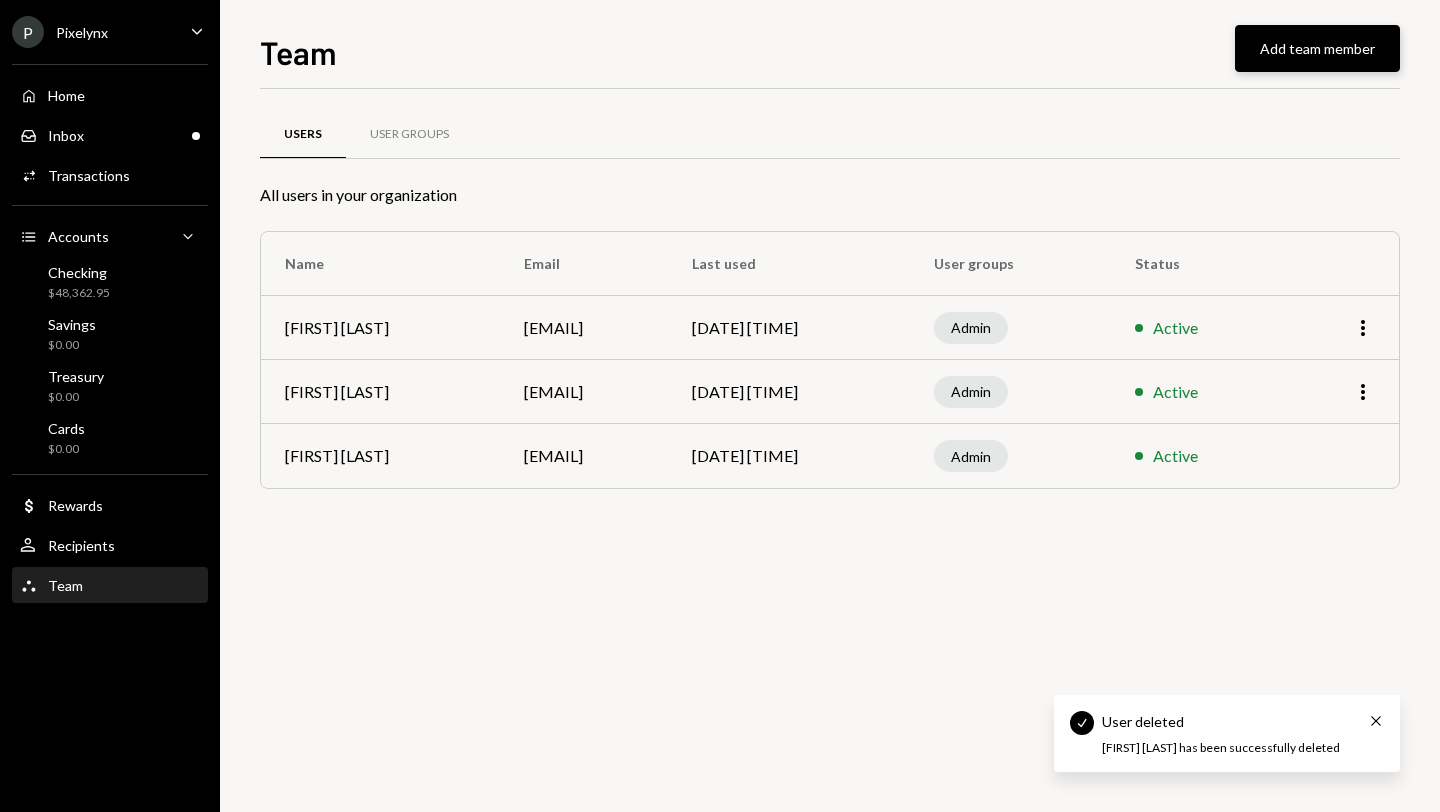 click on "Add team member" at bounding box center (1317, 48) 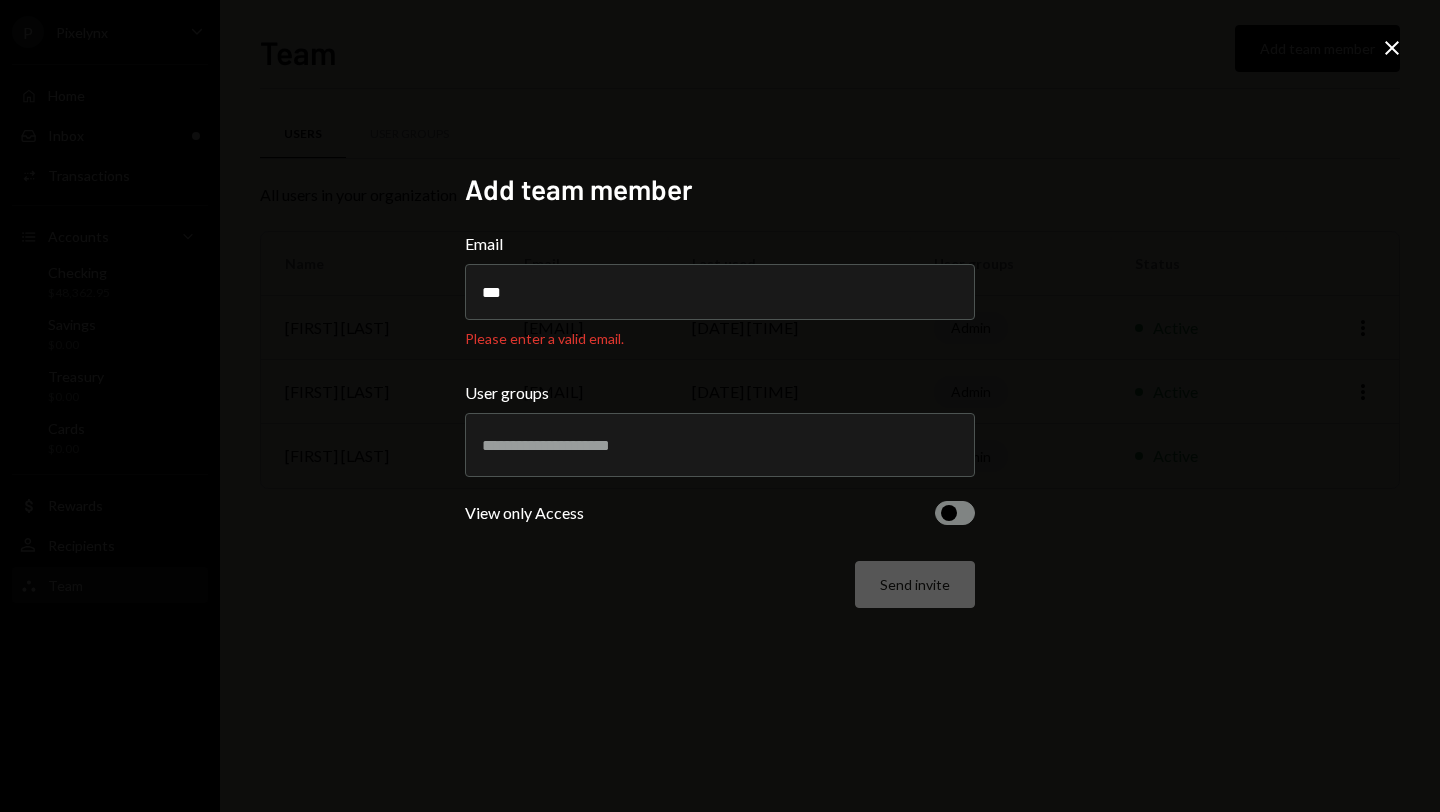 drag, startPoint x: 675, startPoint y: 299, endPoint x: 365, endPoint y: 270, distance: 311.3535 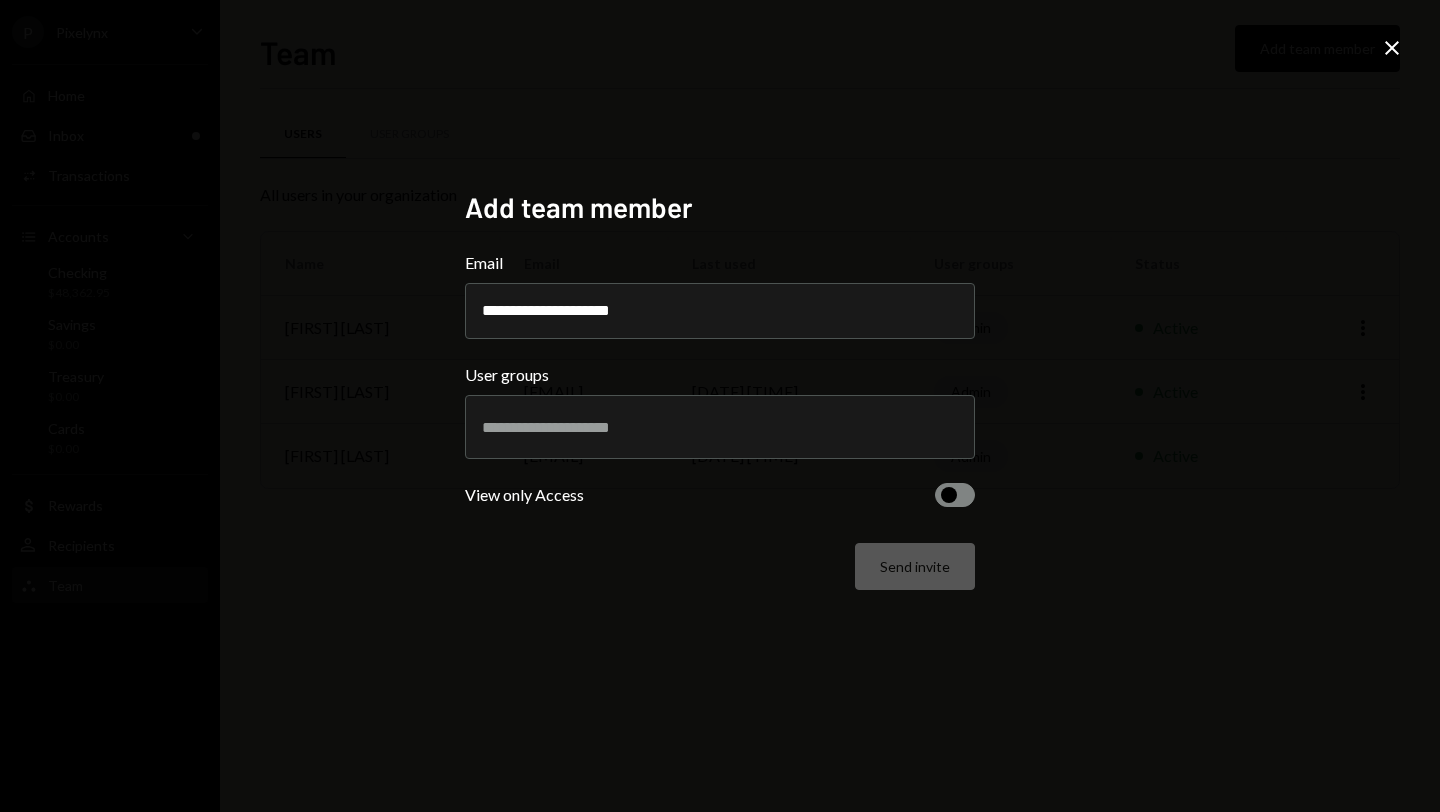 type on "**********" 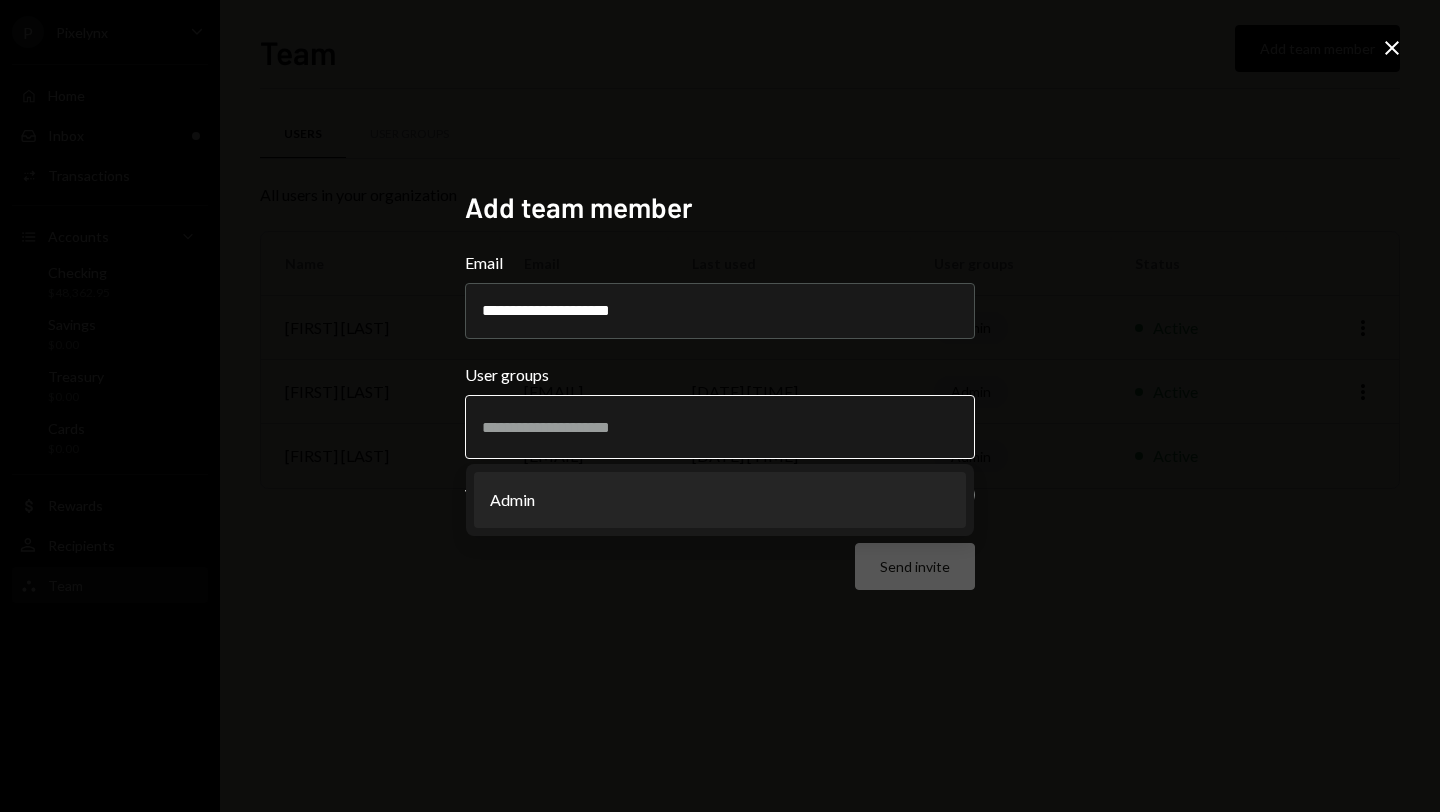 click on "Admin" at bounding box center (720, 500) 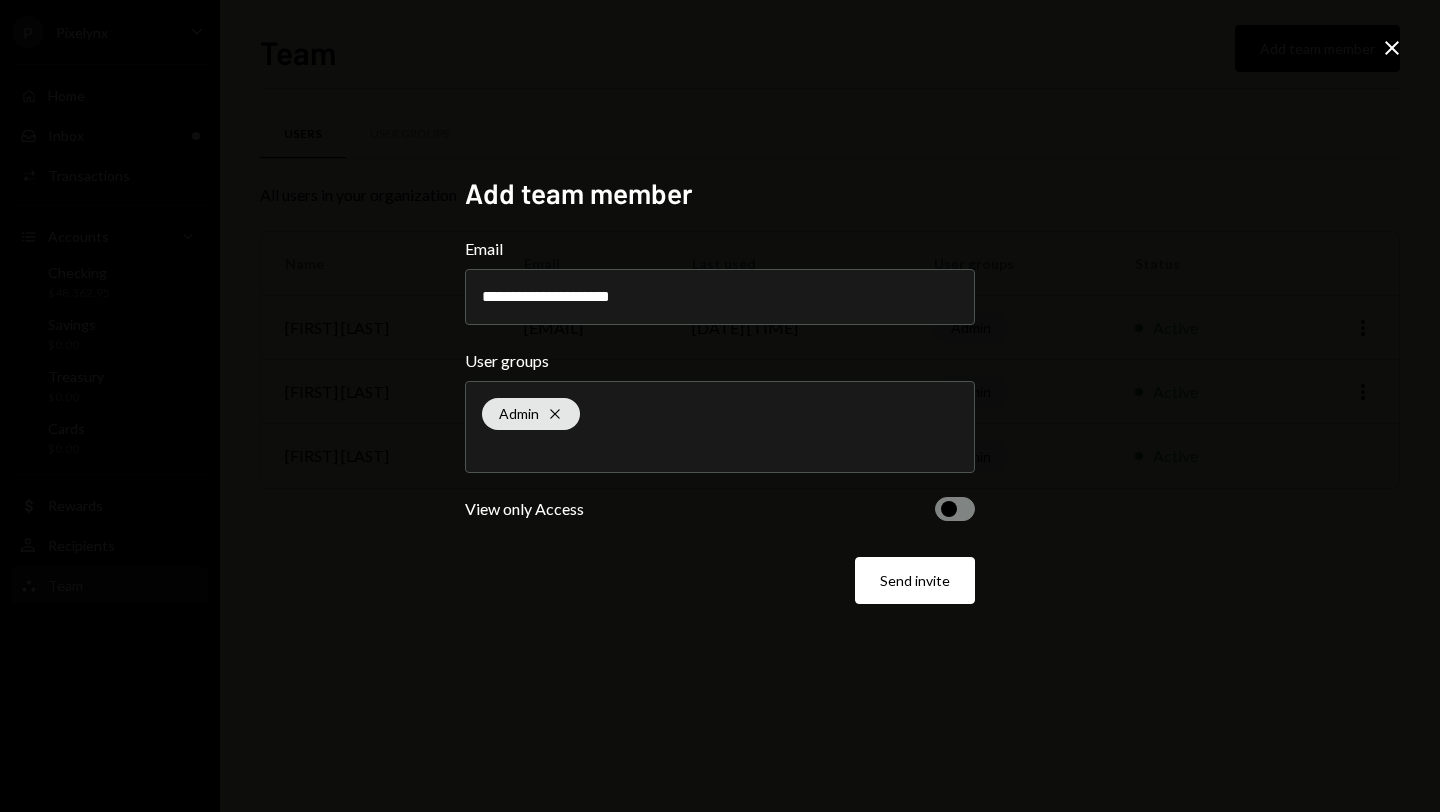 click at bounding box center [955, 509] 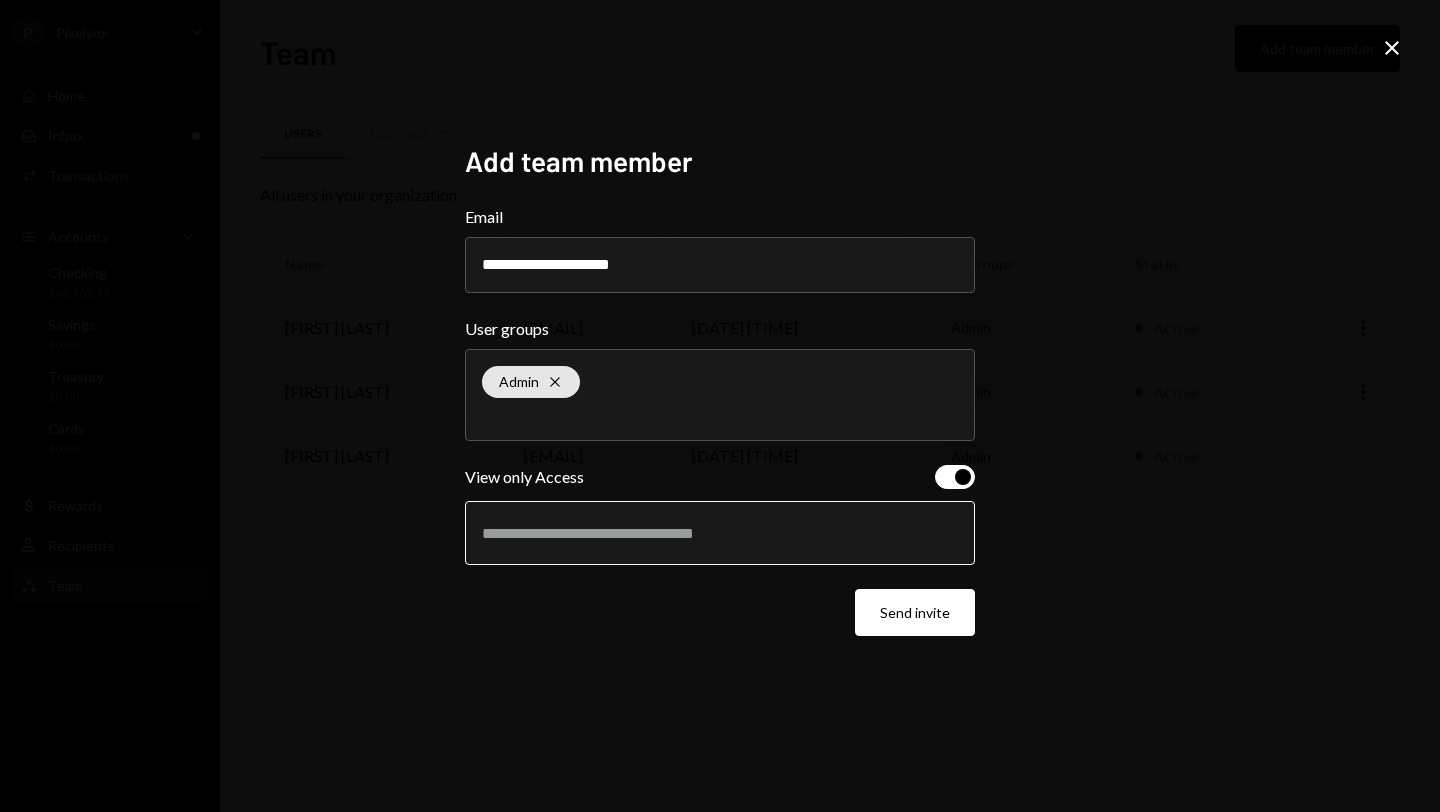 click at bounding box center (720, 533) 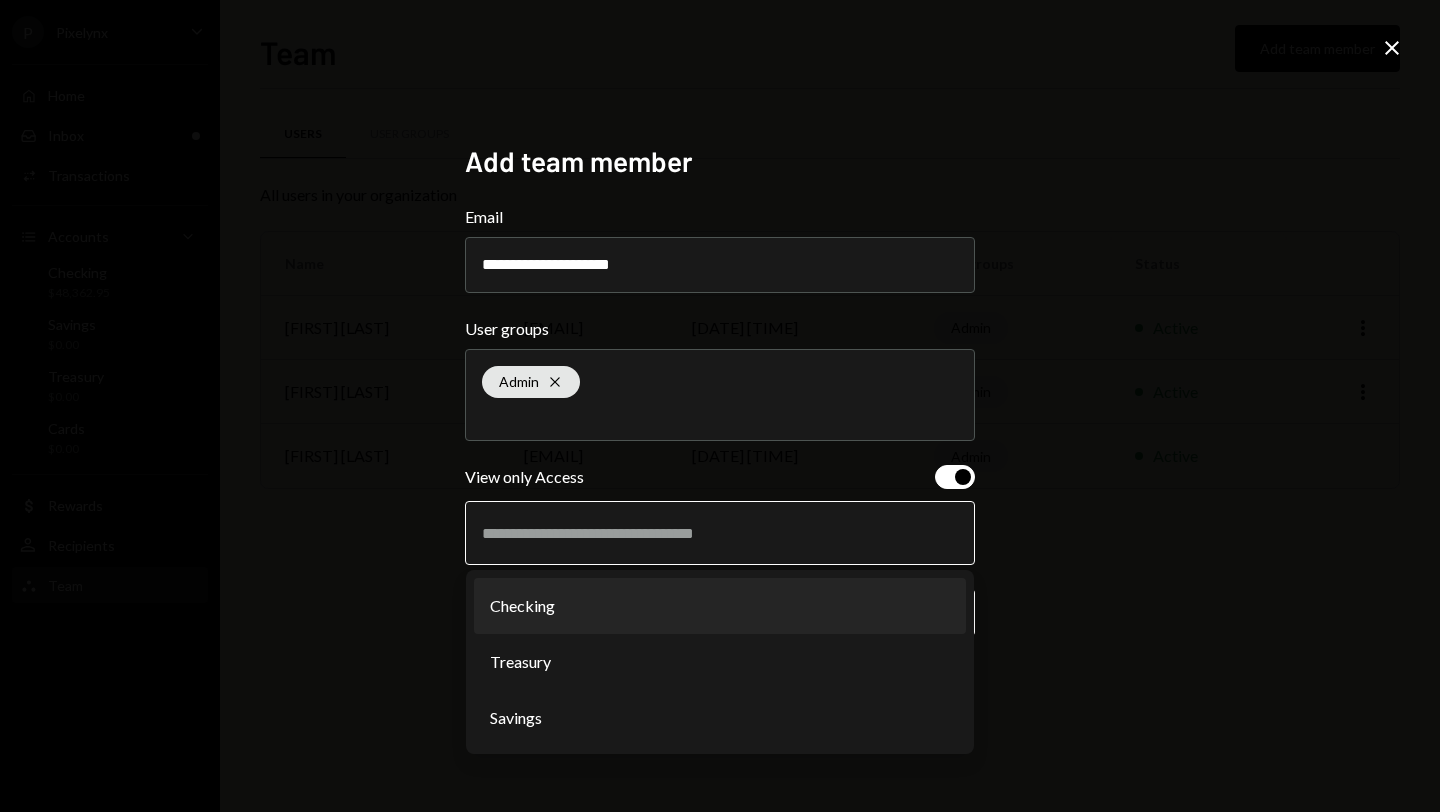 click on "Checking" at bounding box center [720, 606] 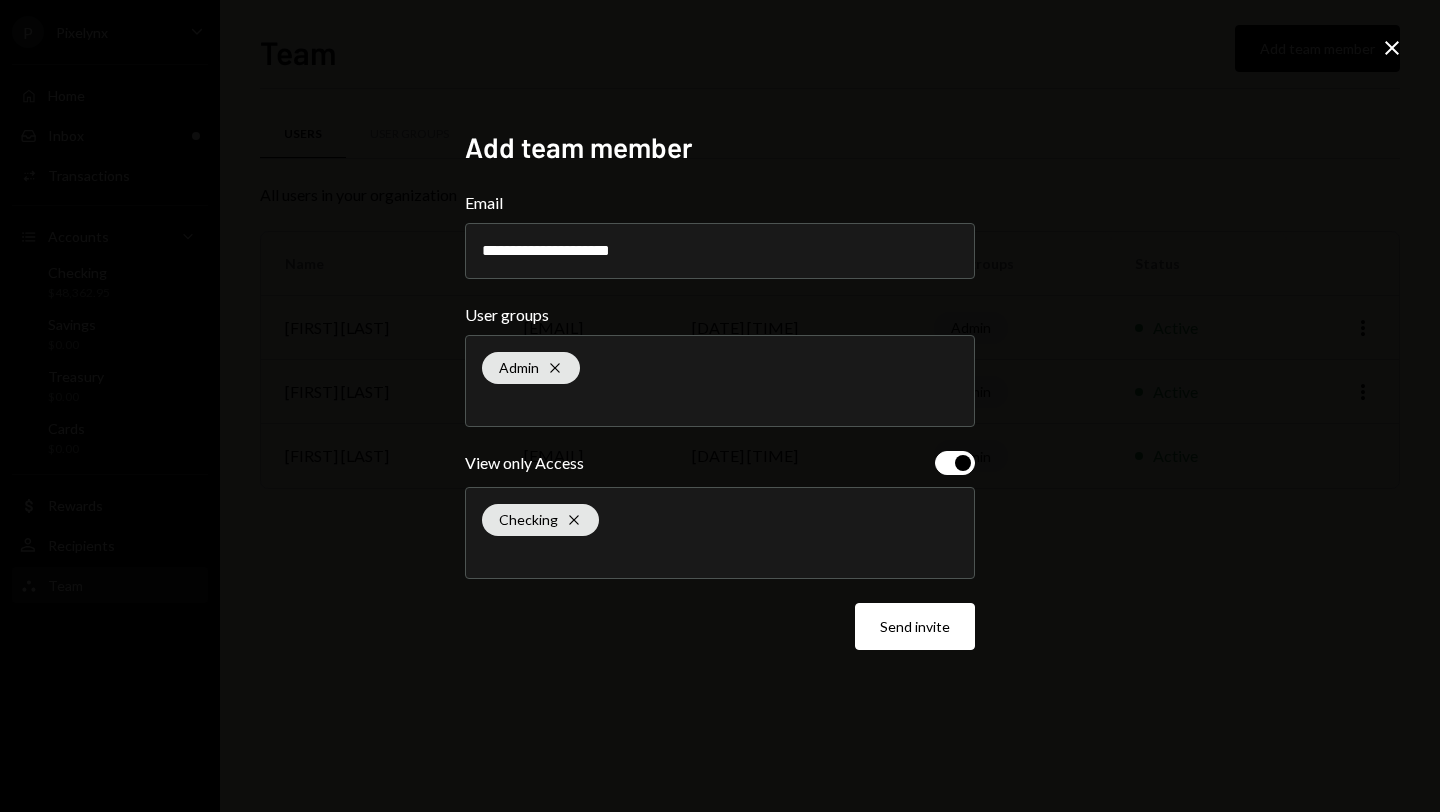 click on "Checking Cross" at bounding box center [720, 533] 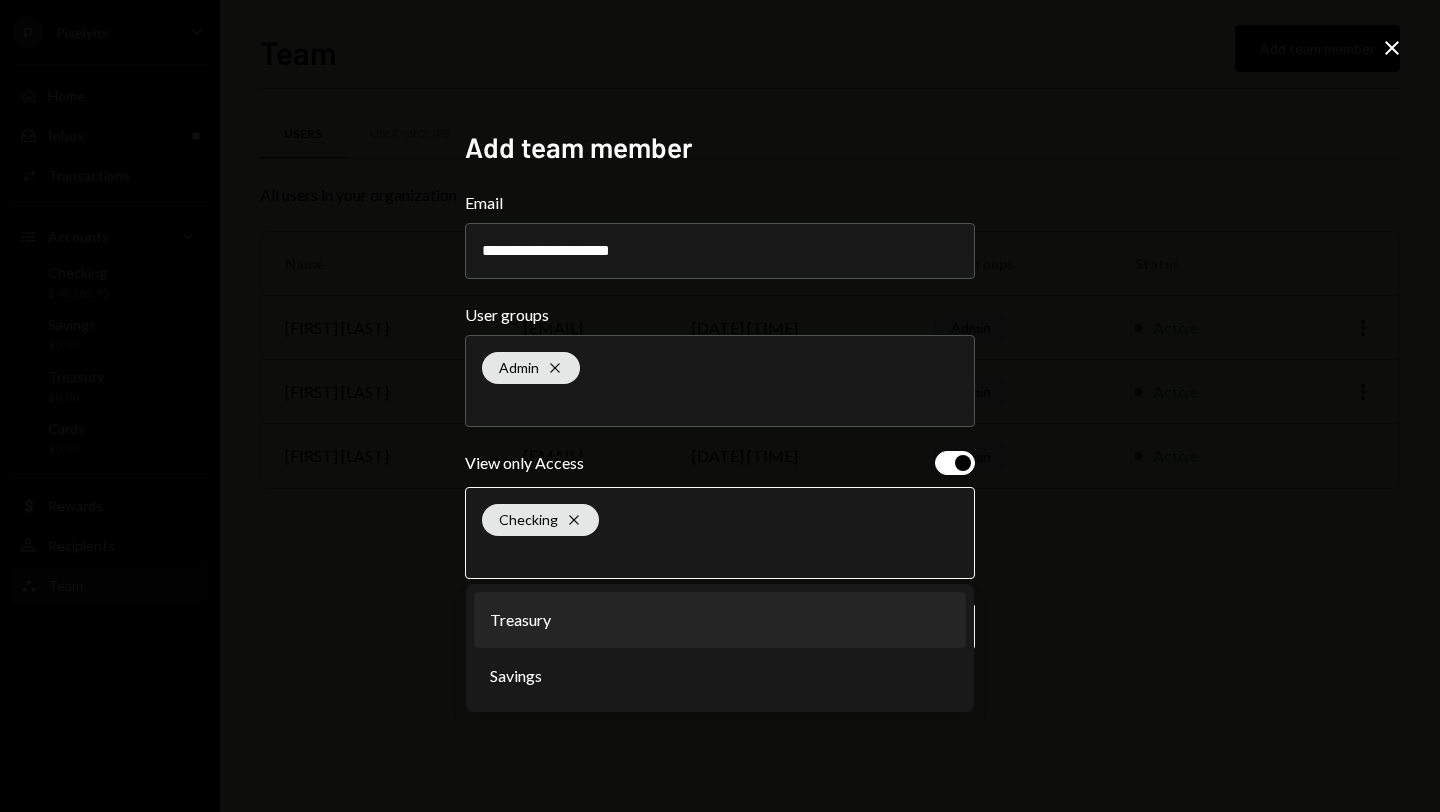 click on "Treasury" at bounding box center (720, 620) 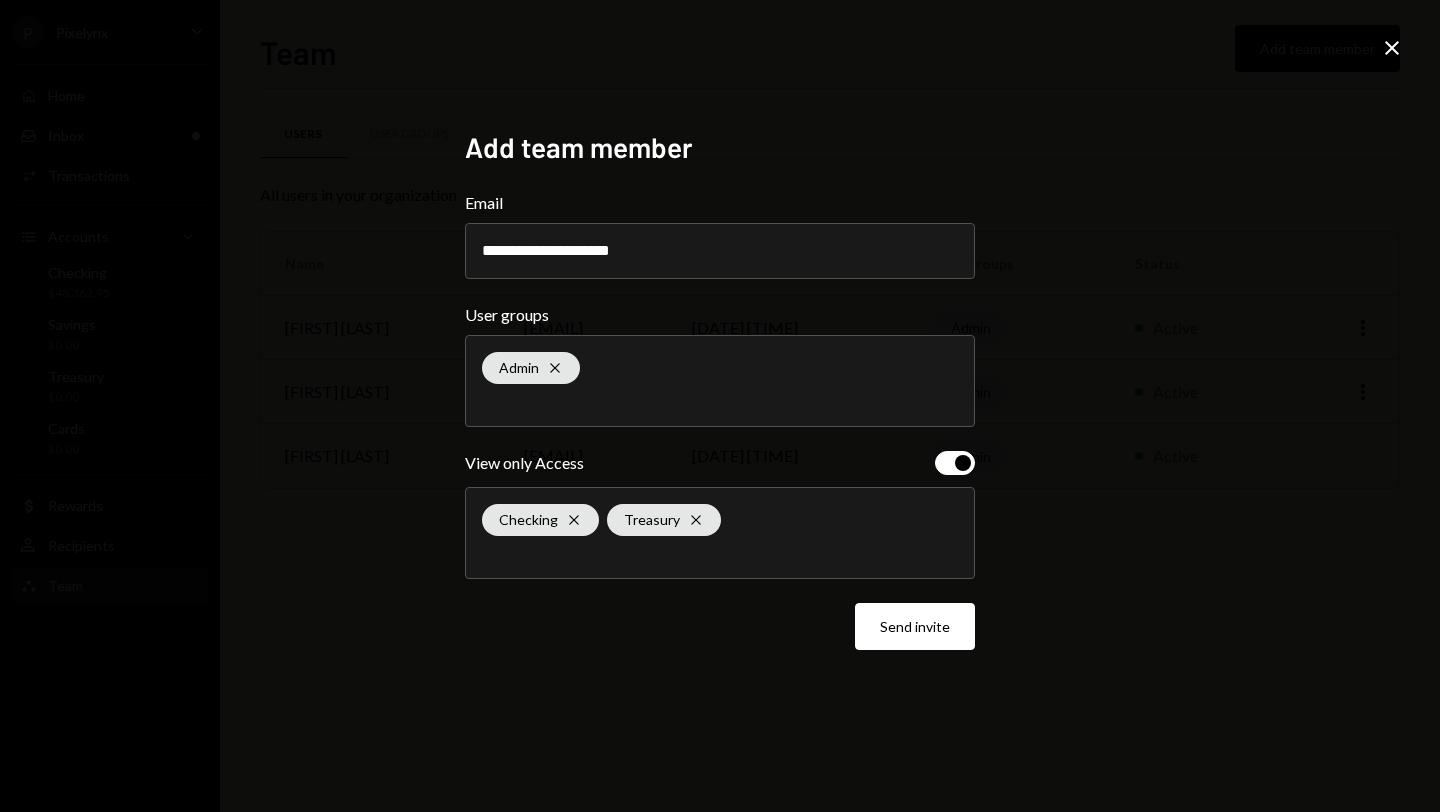 click on "Checking Cross Treasury Cross" at bounding box center [720, 533] 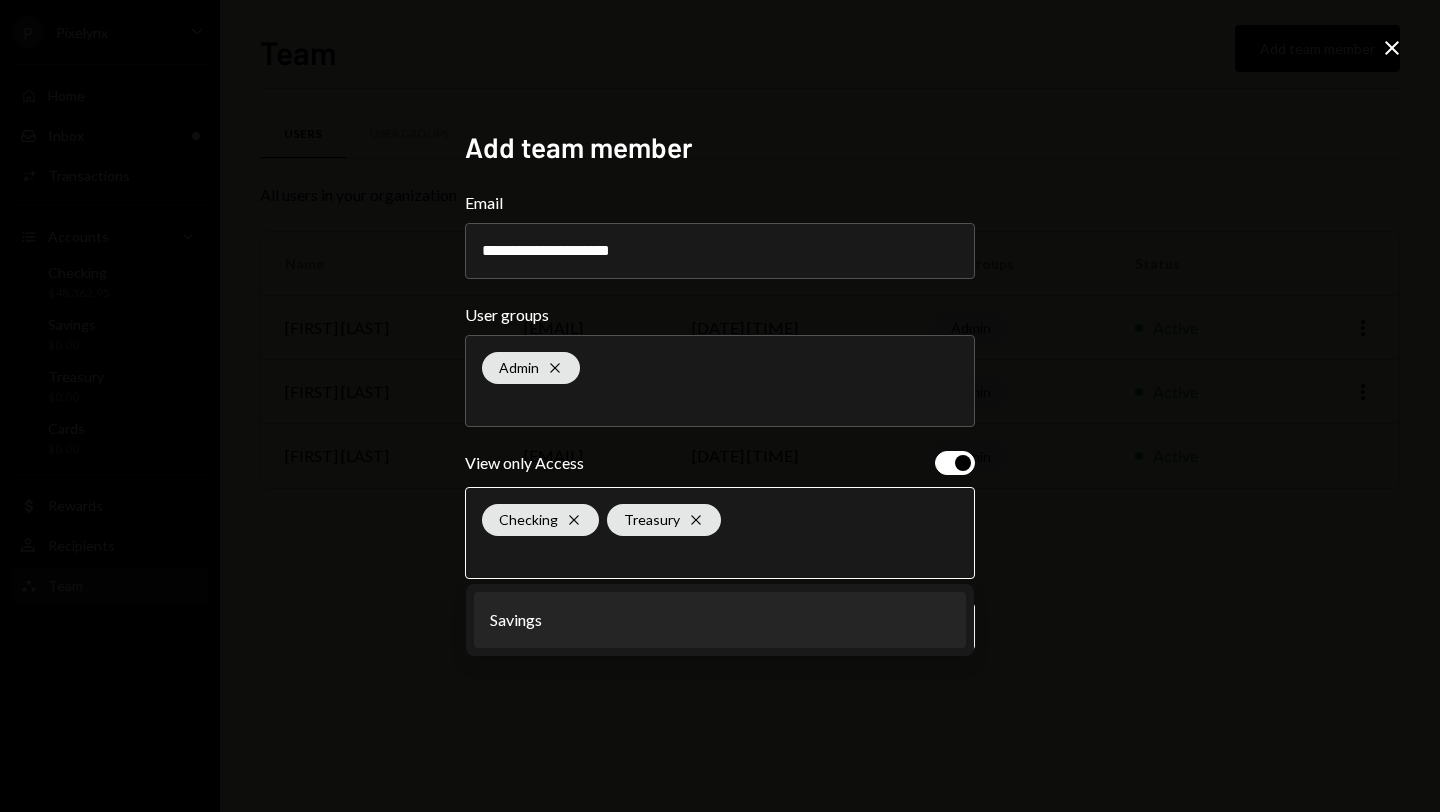 click on "Savings" at bounding box center [720, 620] 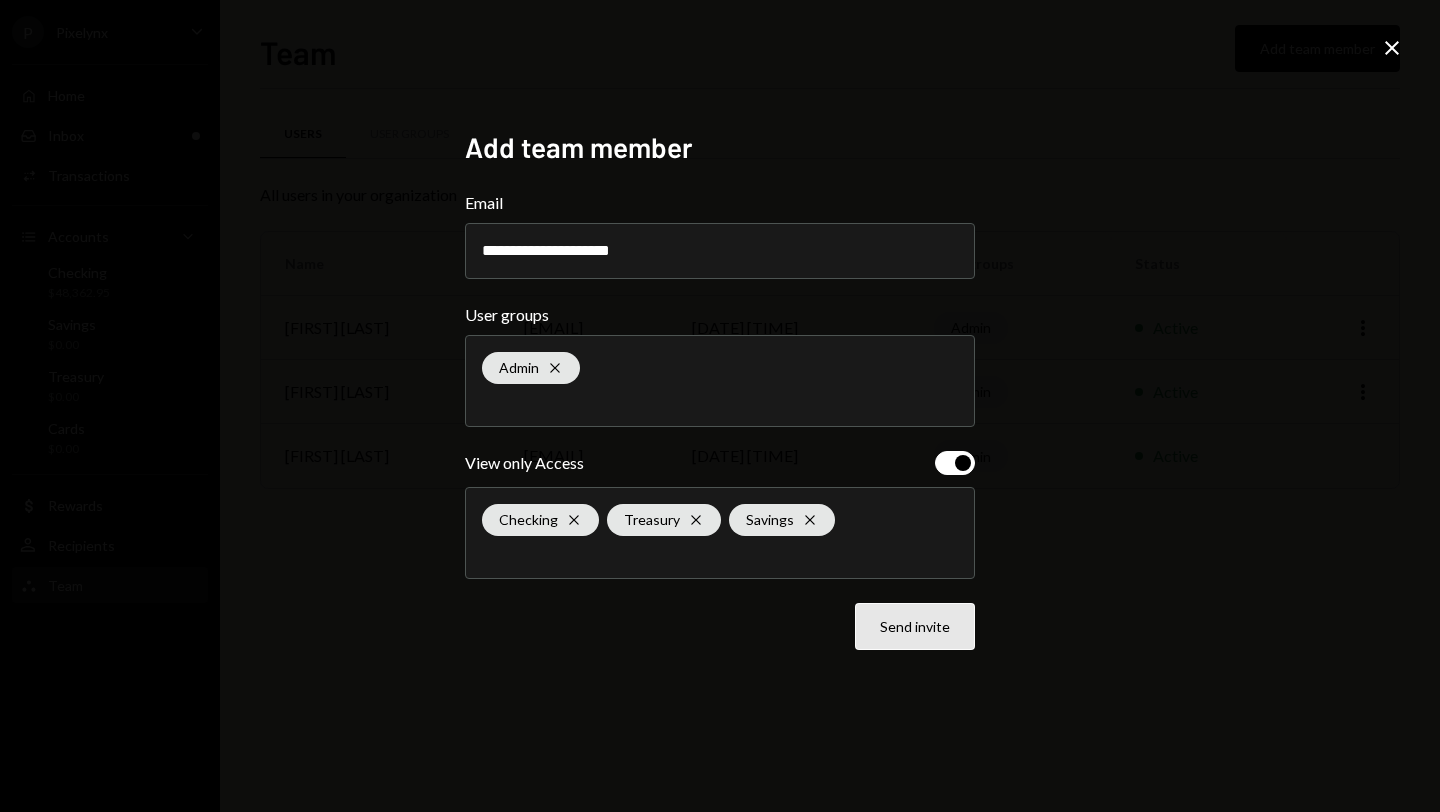 click on "Send invite" at bounding box center [915, 626] 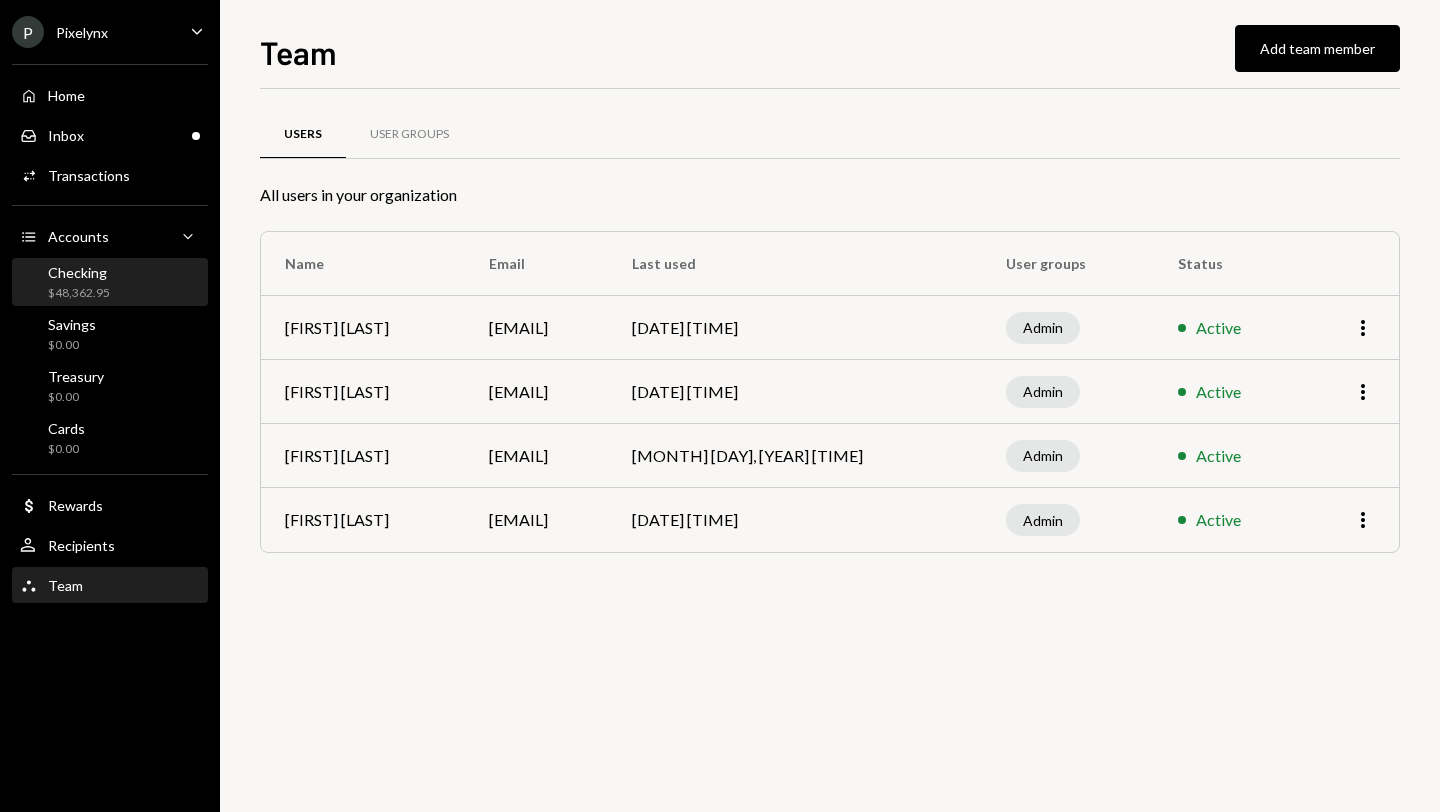 click on "[CURRENCY] [AMOUNT]" at bounding box center [110, 283] 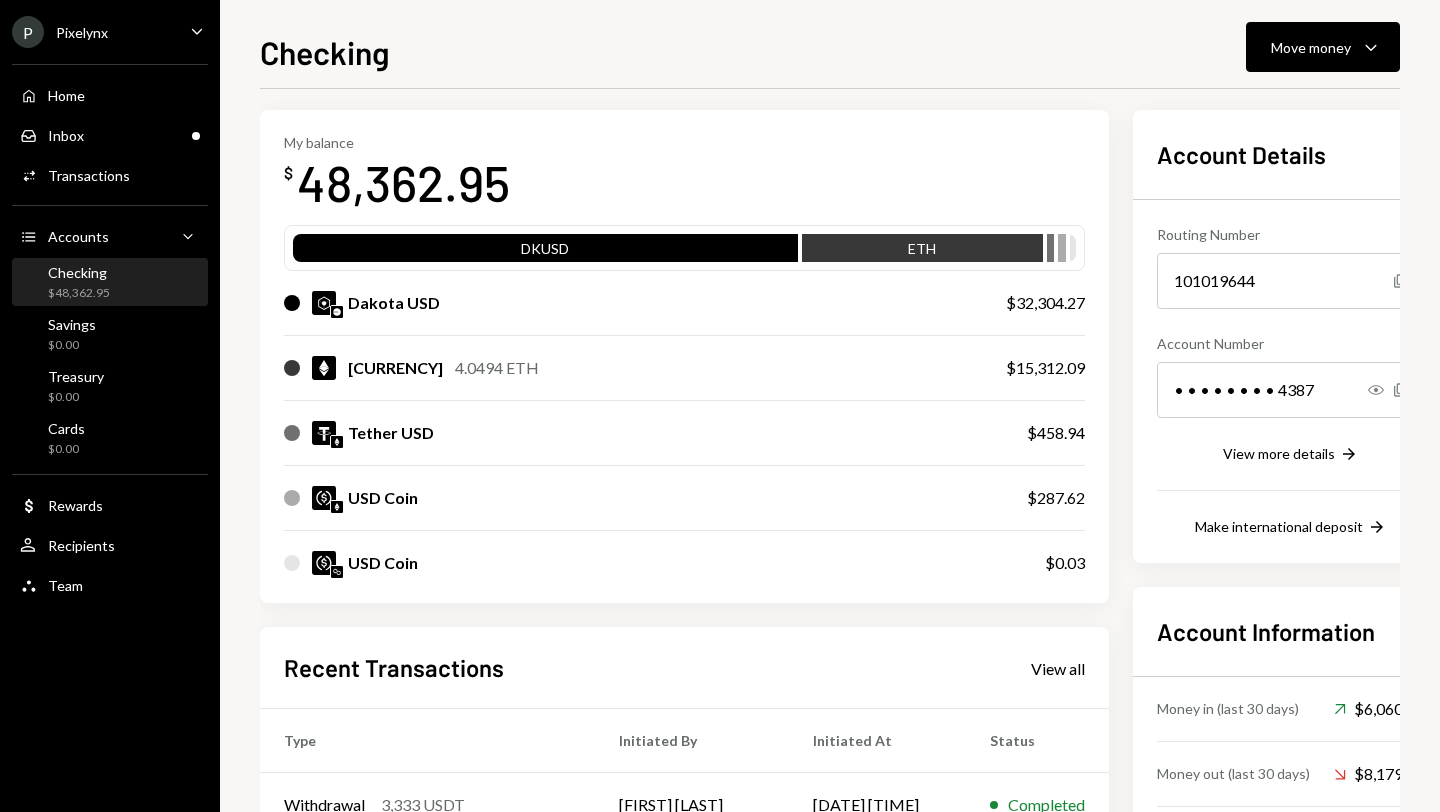 scroll, scrollTop: 0, scrollLeft: 0, axis: both 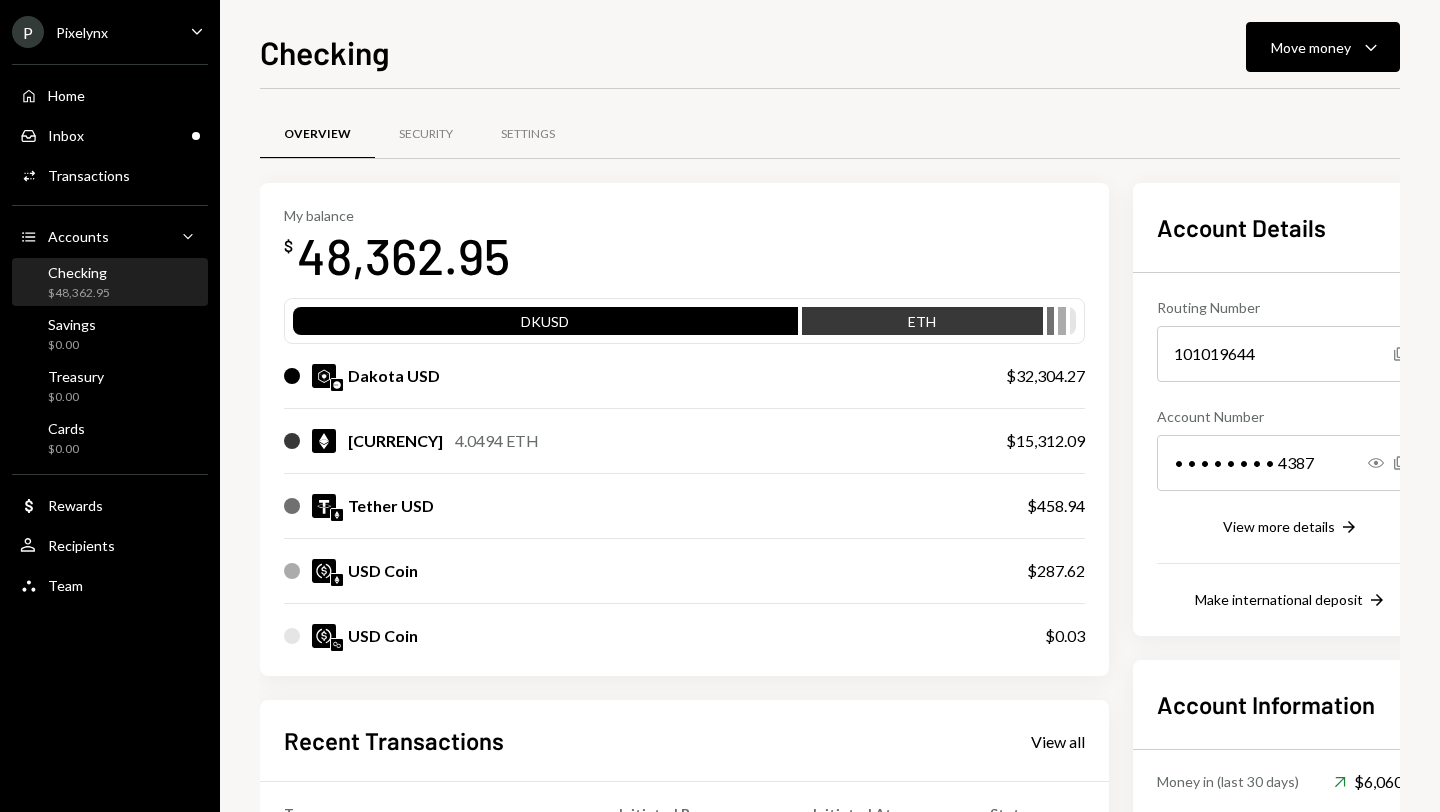 click on "P Pixelynx" at bounding box center [60, 32] 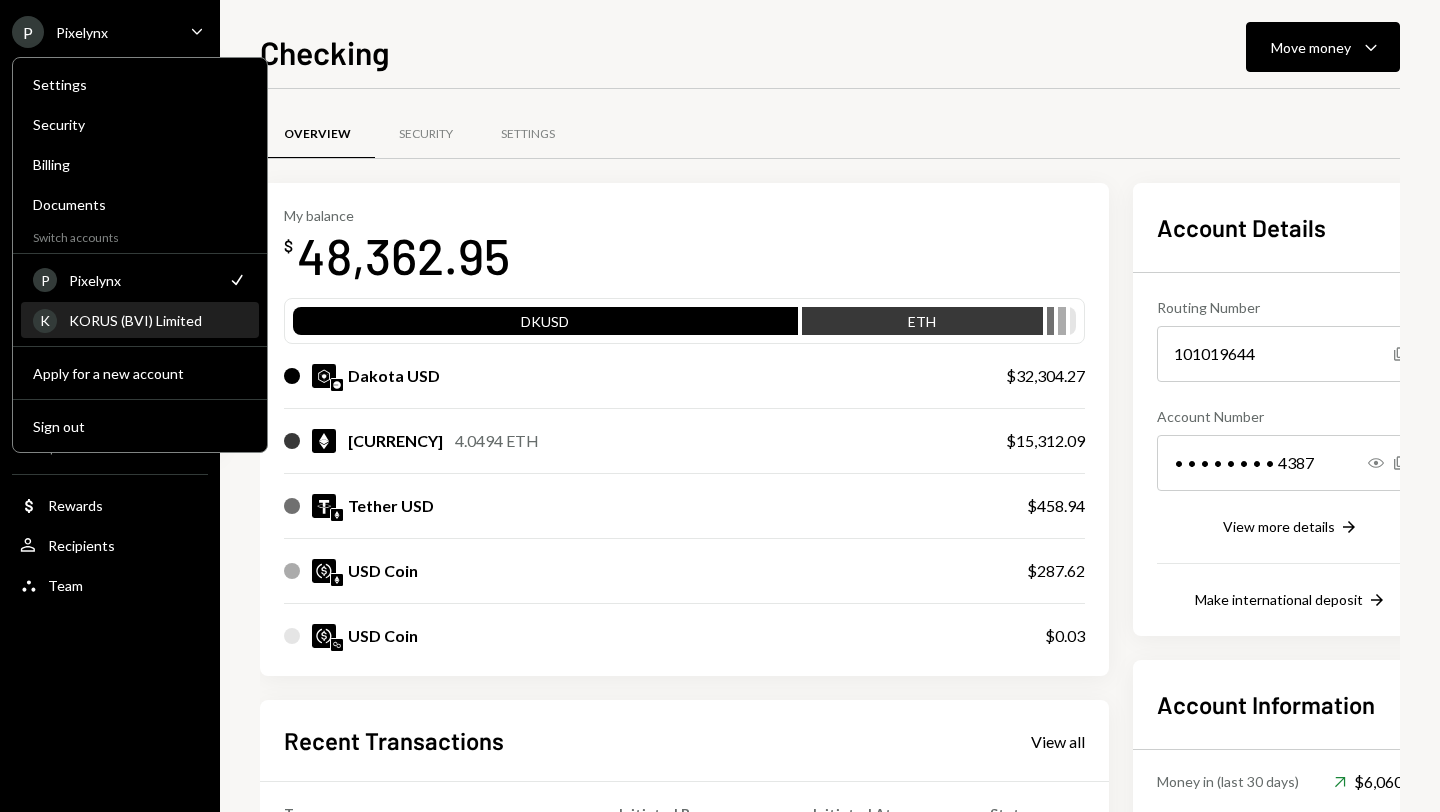 click on "[COMPANY]" at bounding box center [140, 321] 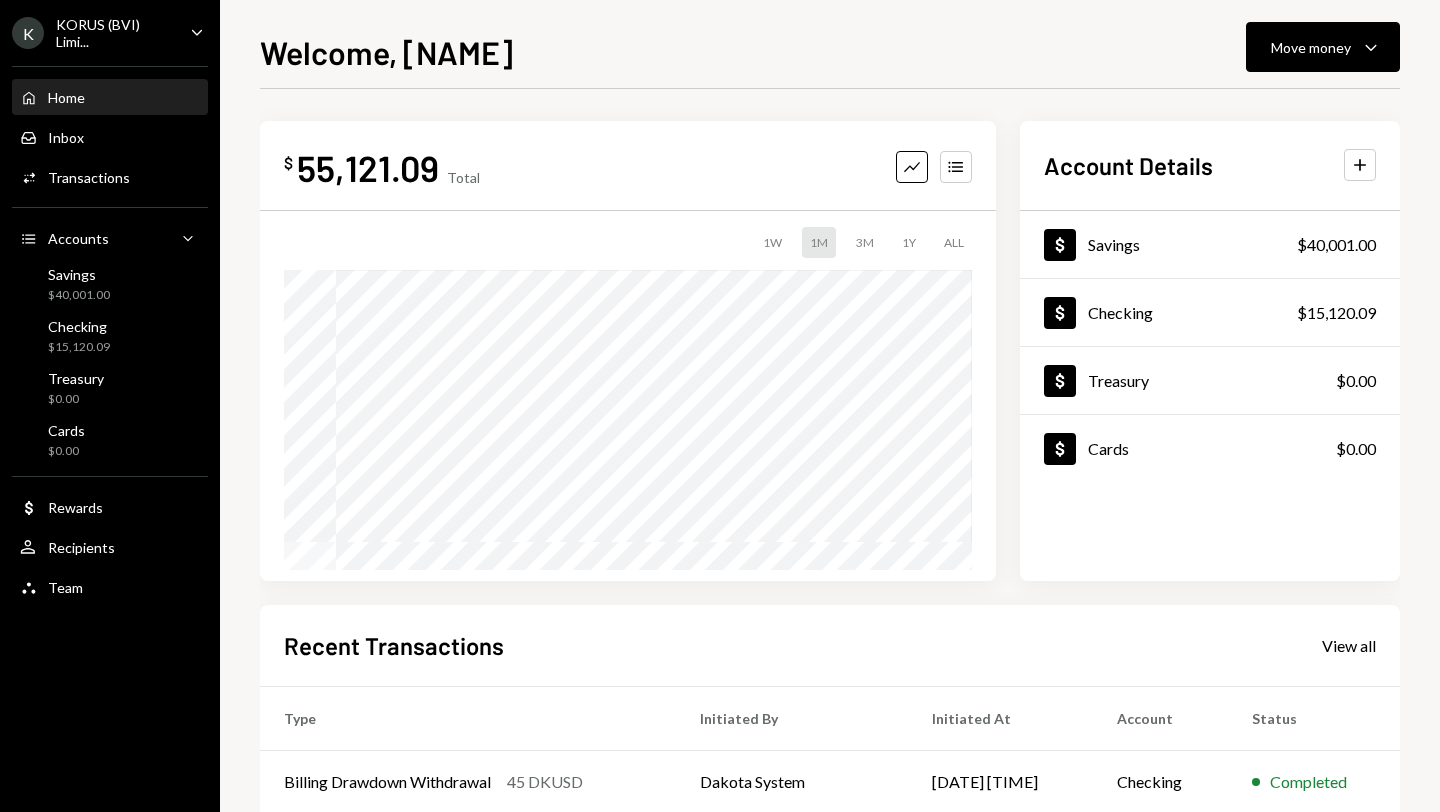 scroll, scrollTop: 0, scrollLeft: 0, axis: both 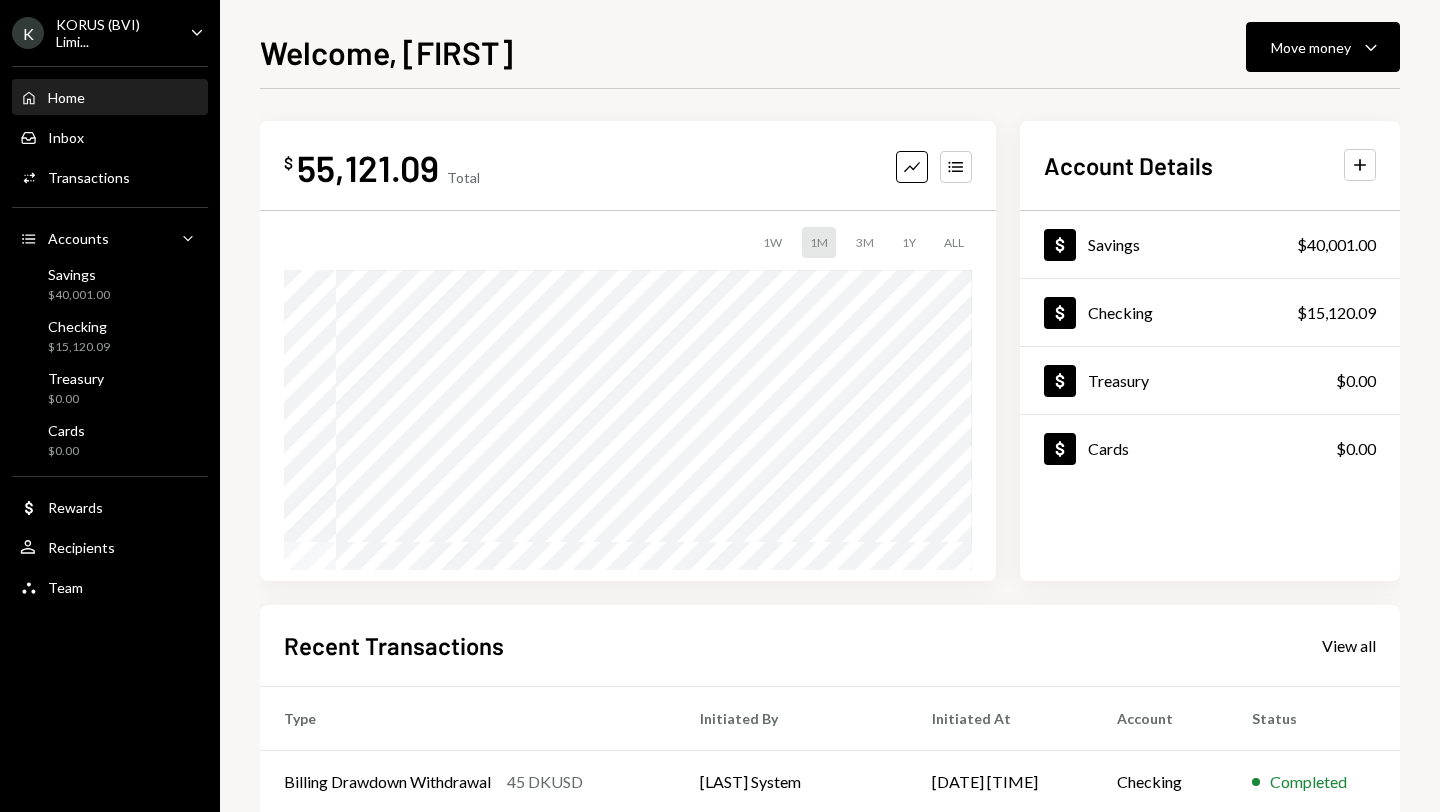 click on "KORUS (BVI) Limi..." at bounding box center (115, 33) 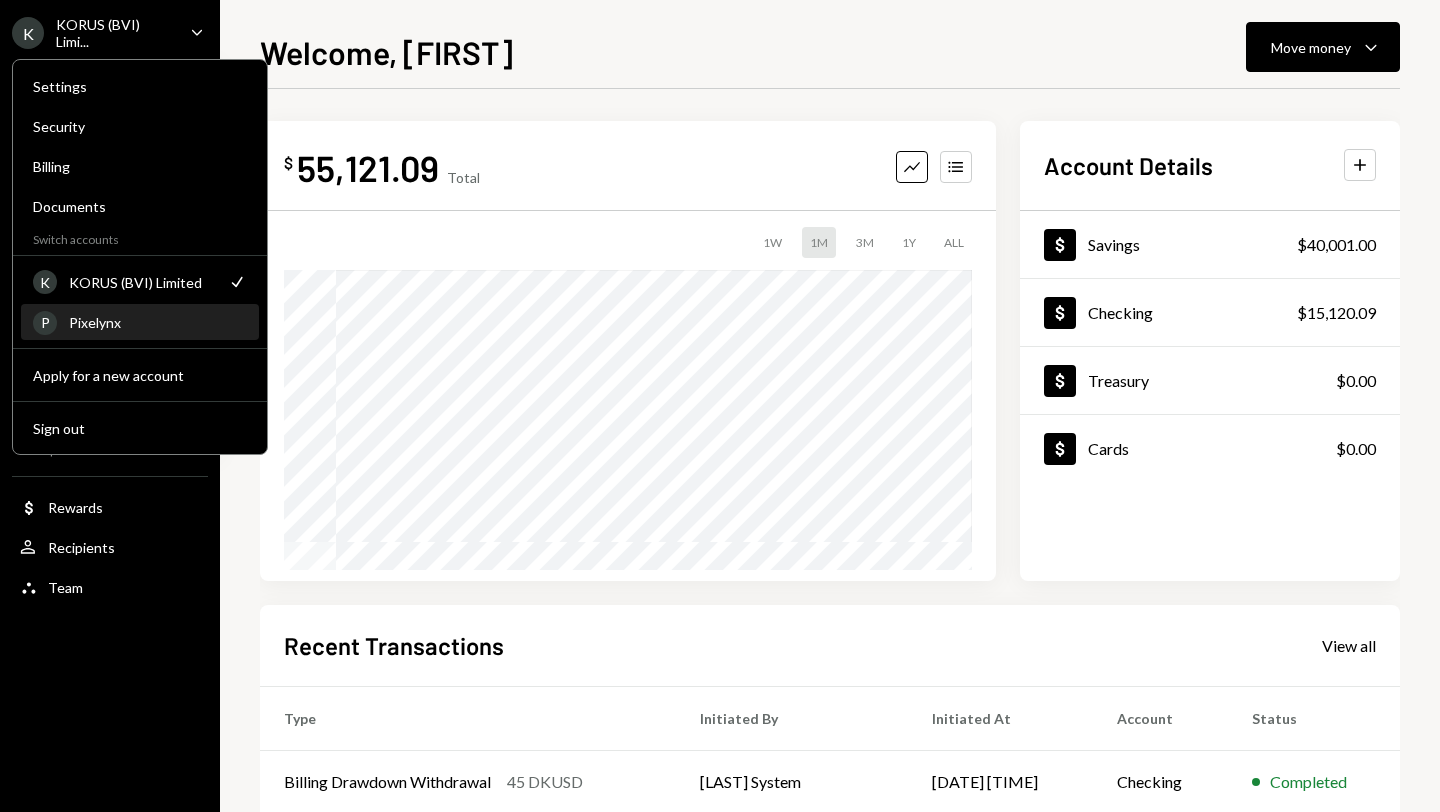click on "Pixelynx" at bounding box center [158, 322] 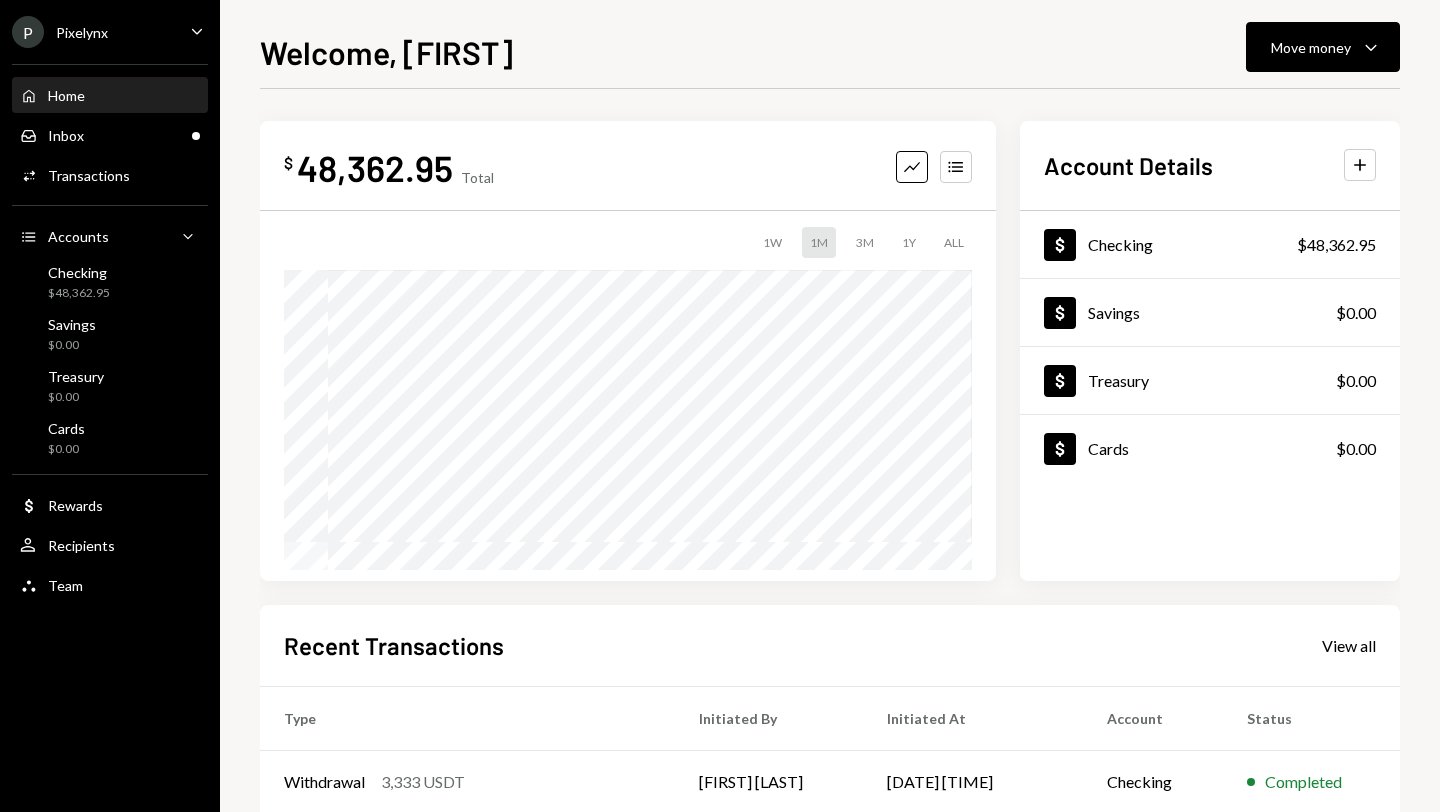 scroll, scrollTop: 144, scrollLeft: 0, axis: vertical 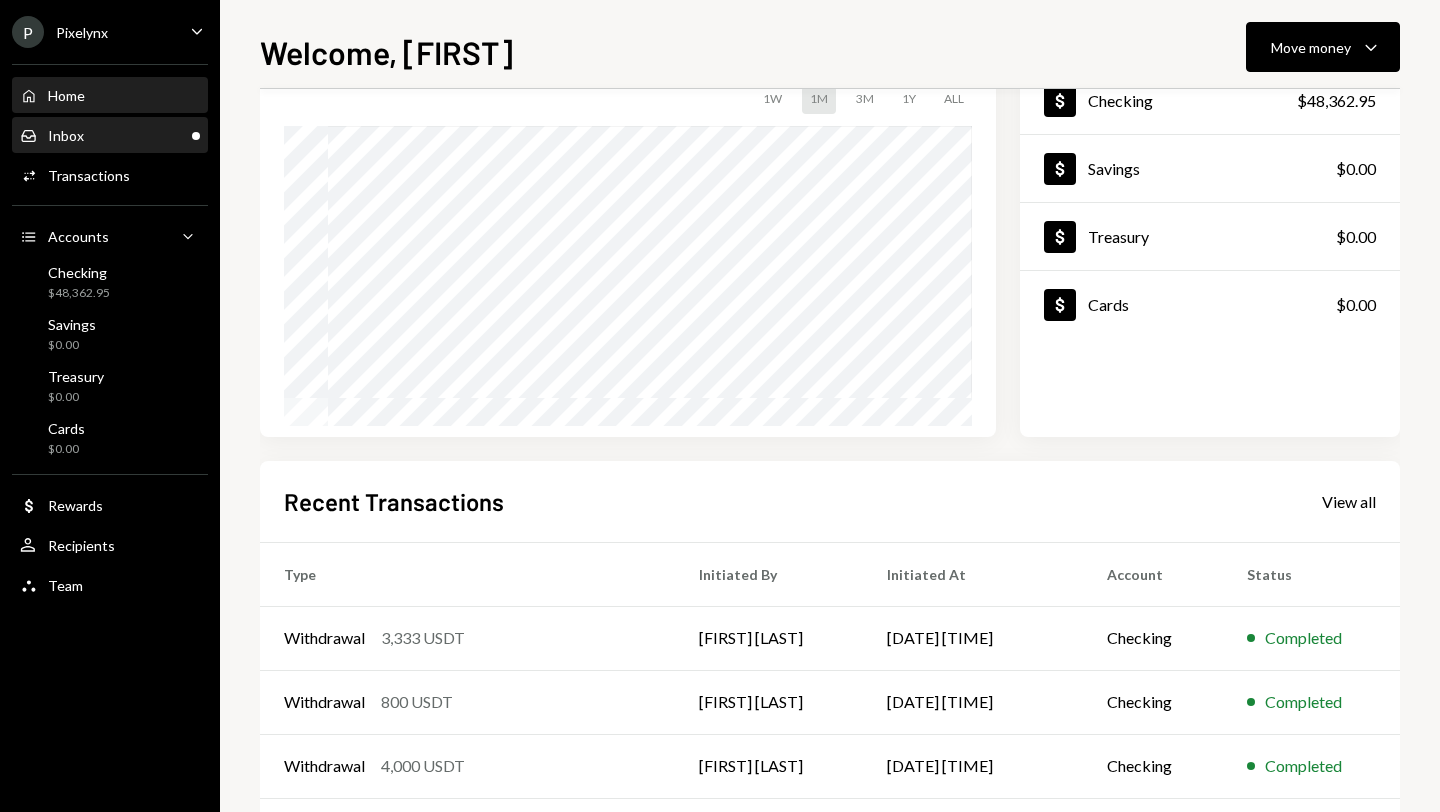 click on "Inbox Inbox" at bounding box center [110, 136] 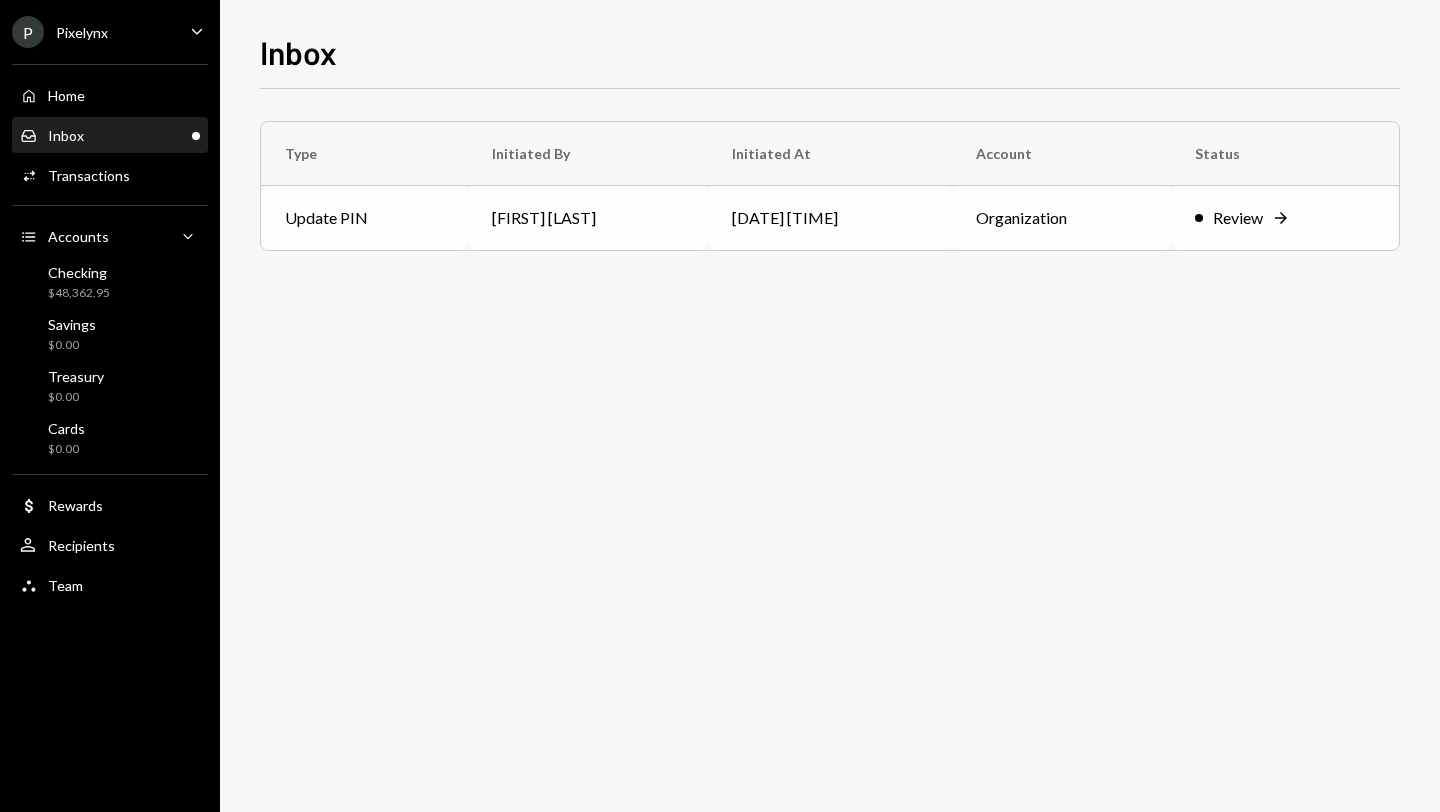 click on "Review" at bounding box center [1238, 218] 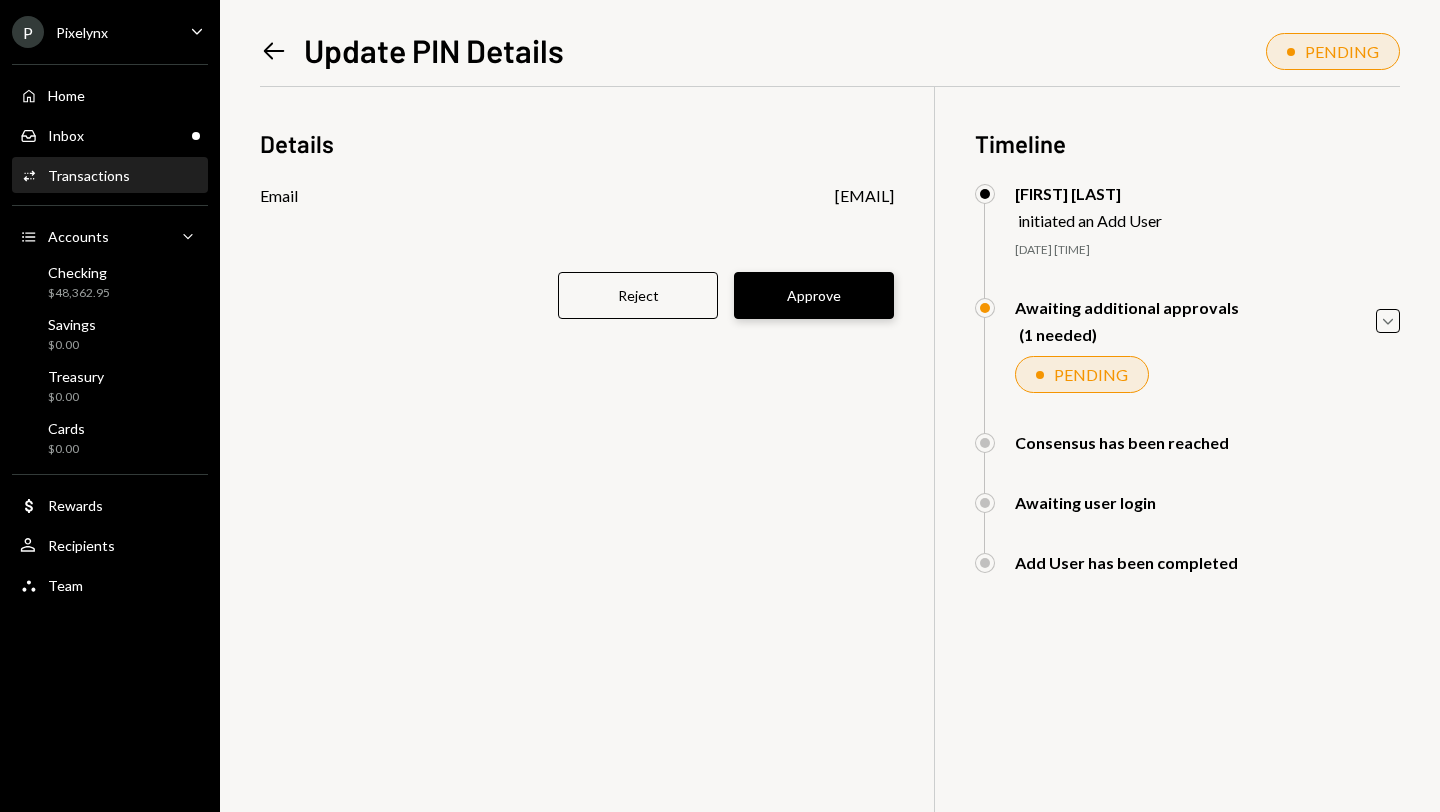 click on "Approve" at bounding box center (814, 295) 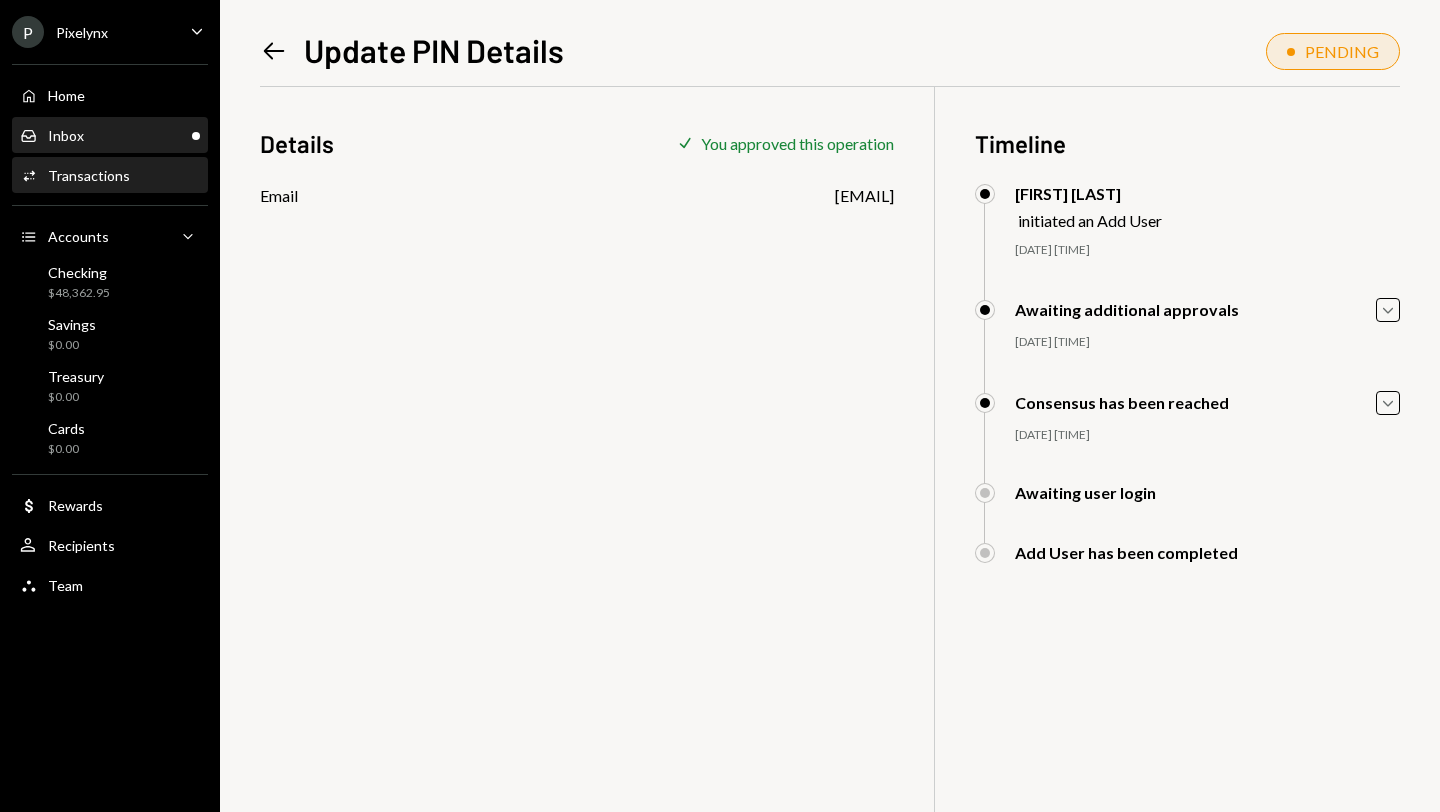 click on "Inbox Inbox" at bounding box center (110, 136) 